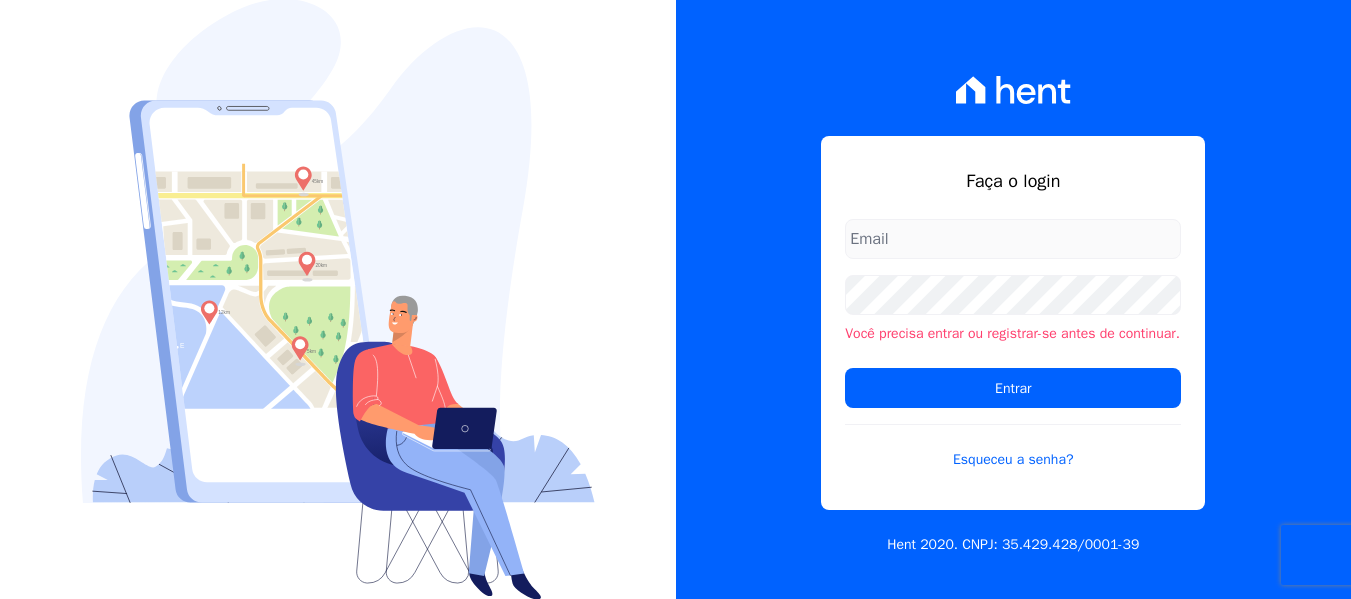 scroll, scrollTop: 0, scrollLeft: 0, axis: both 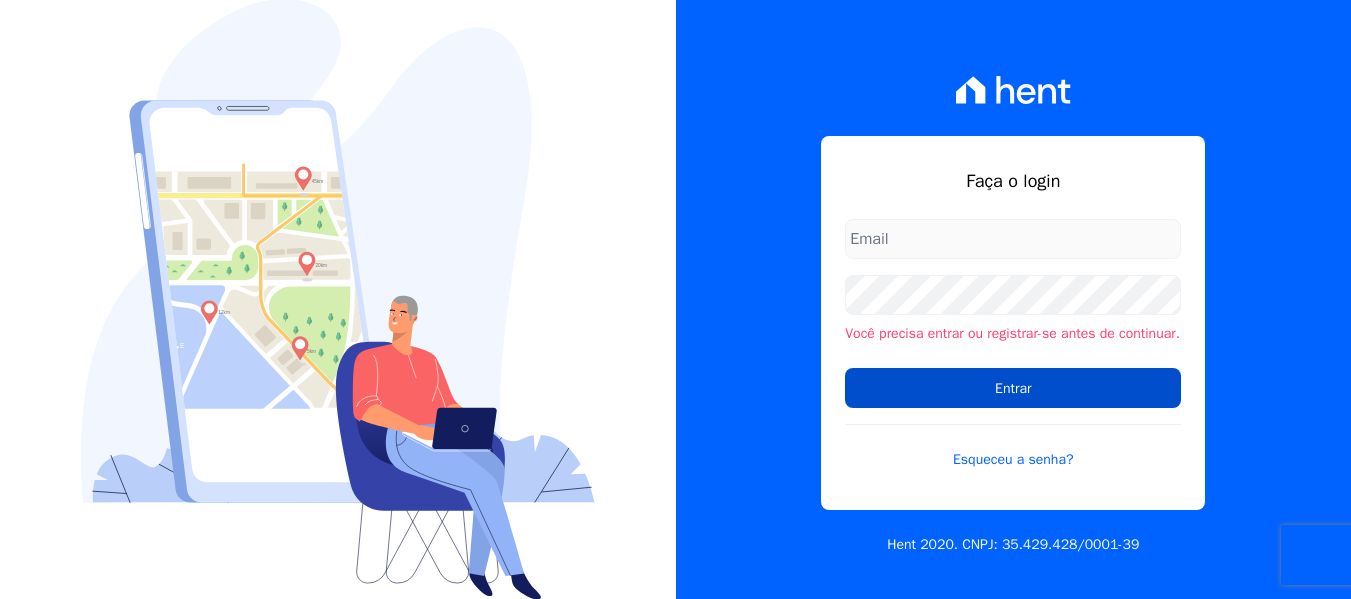 type on "maria.edinea@markaprime.com.br" 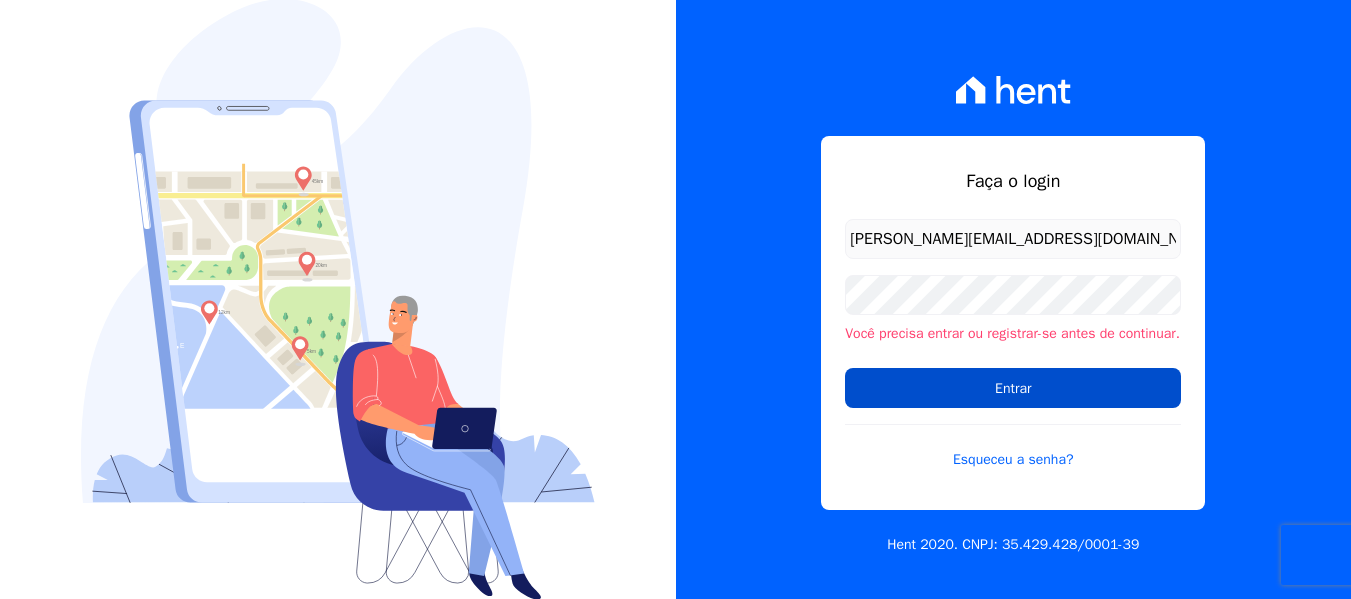 click on "Entrar" at bounding box center [1013, 388] 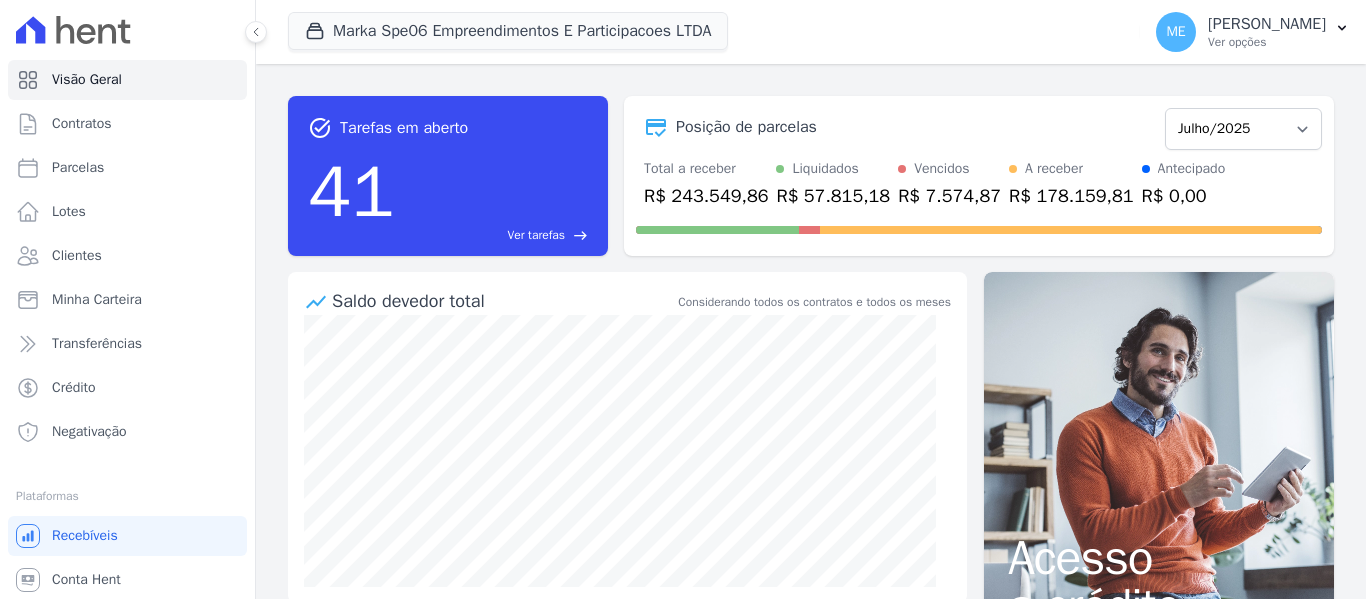 scroll, scrollTop: 0, scrollLeft: 0, axis: both 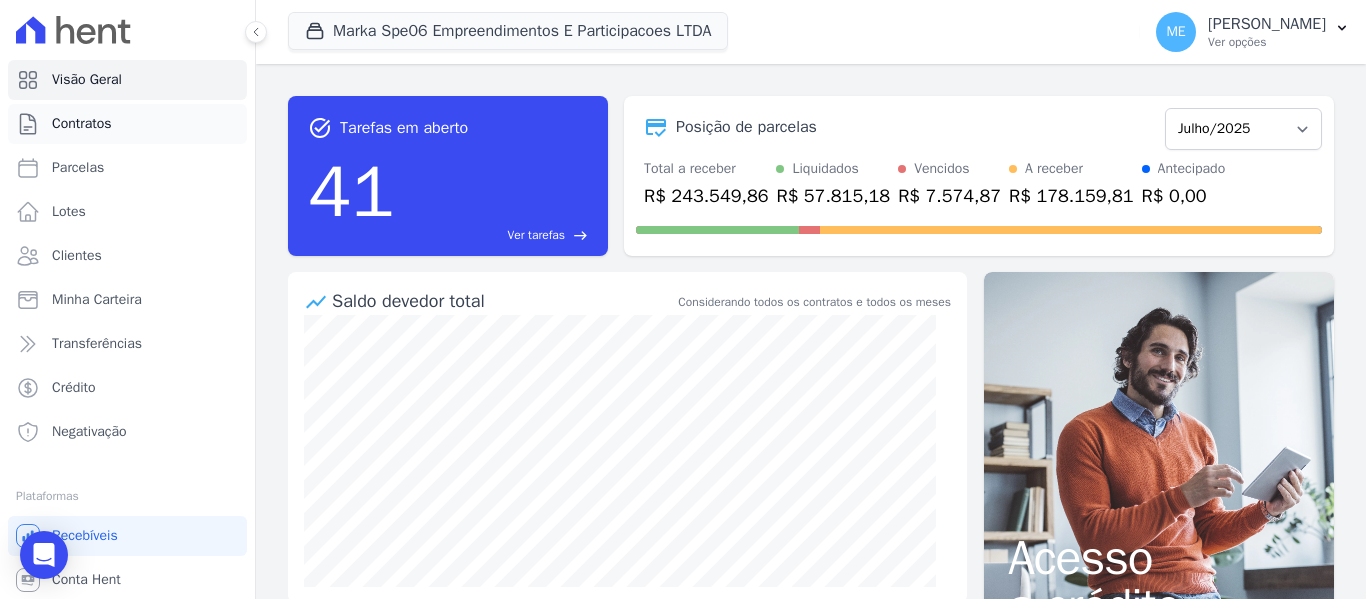 click on "Contratos" at bounding box center [82, 124] 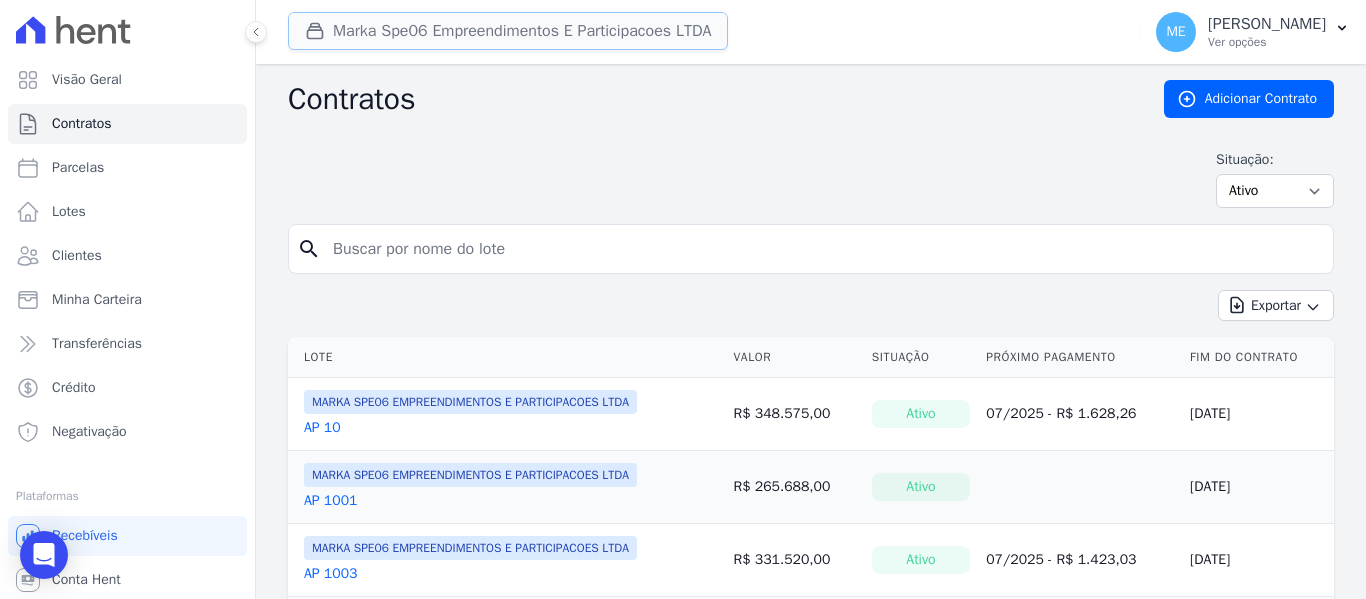 click on "Marka Spe06 Empreendimentos E Participacoes LTDA" at bounding box center (508, 31) 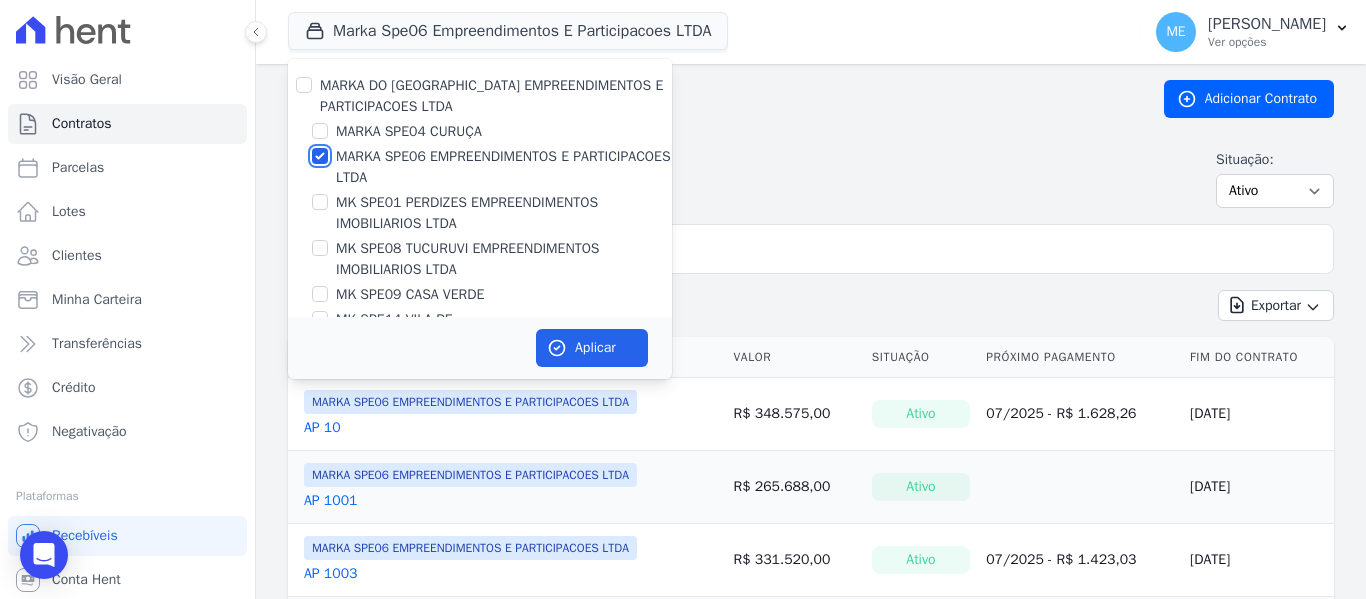 click on "MARKA SPE06 EMPREENDIMENTOS E PARTICIPACOES LTDA" at bounding box center [320, 156] 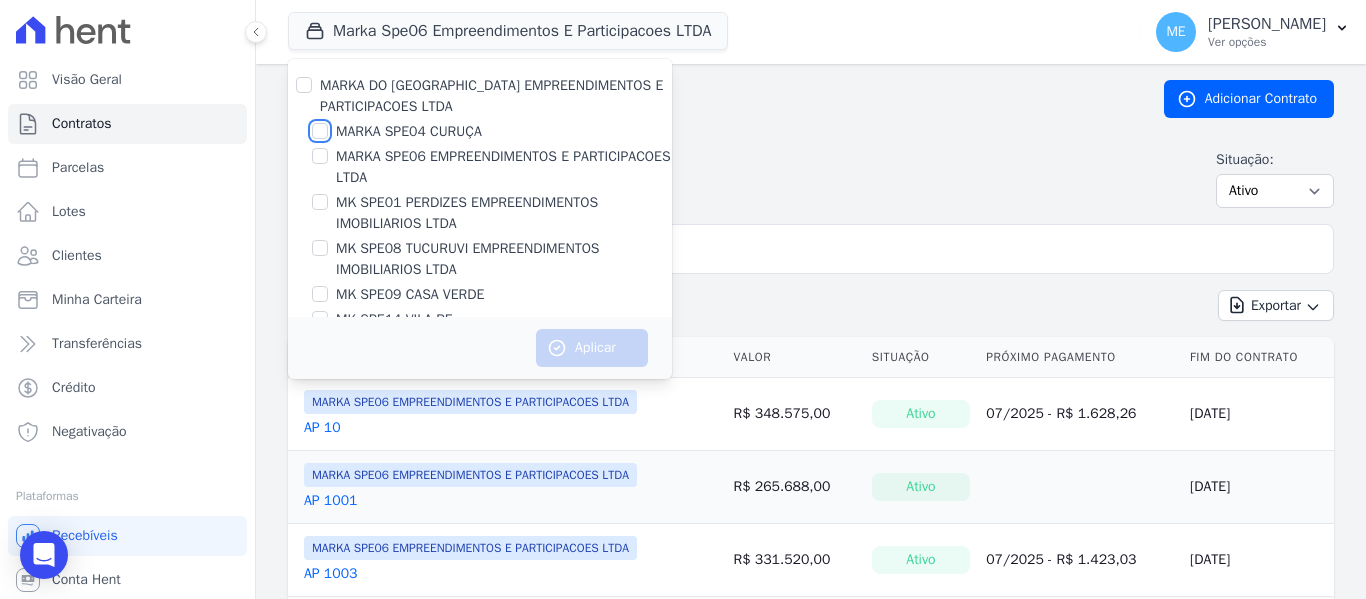 click on "MARKA SPE04 CURUÇA" at bounding box center (320, 131) 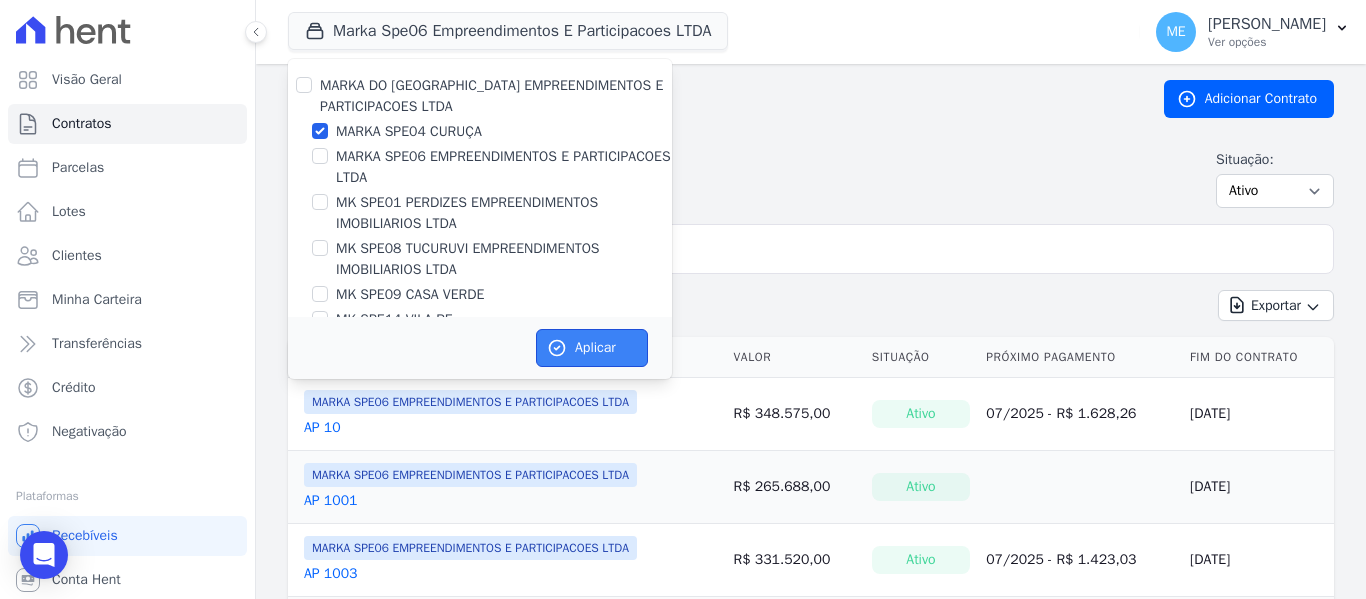 click on "Aplicar" at bounding box center [592, 348] 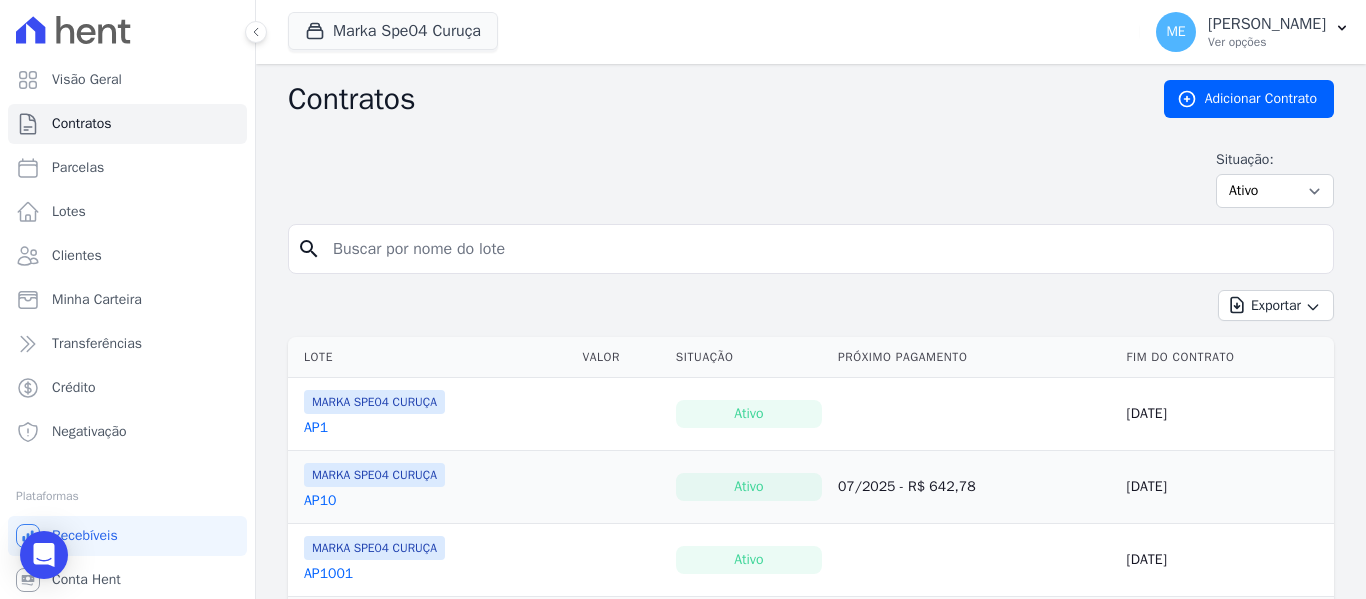 drag, startPoint x: 489, startPoint y: 244, endPoint x: 476, endPoint y: 225, distance: 23.021729 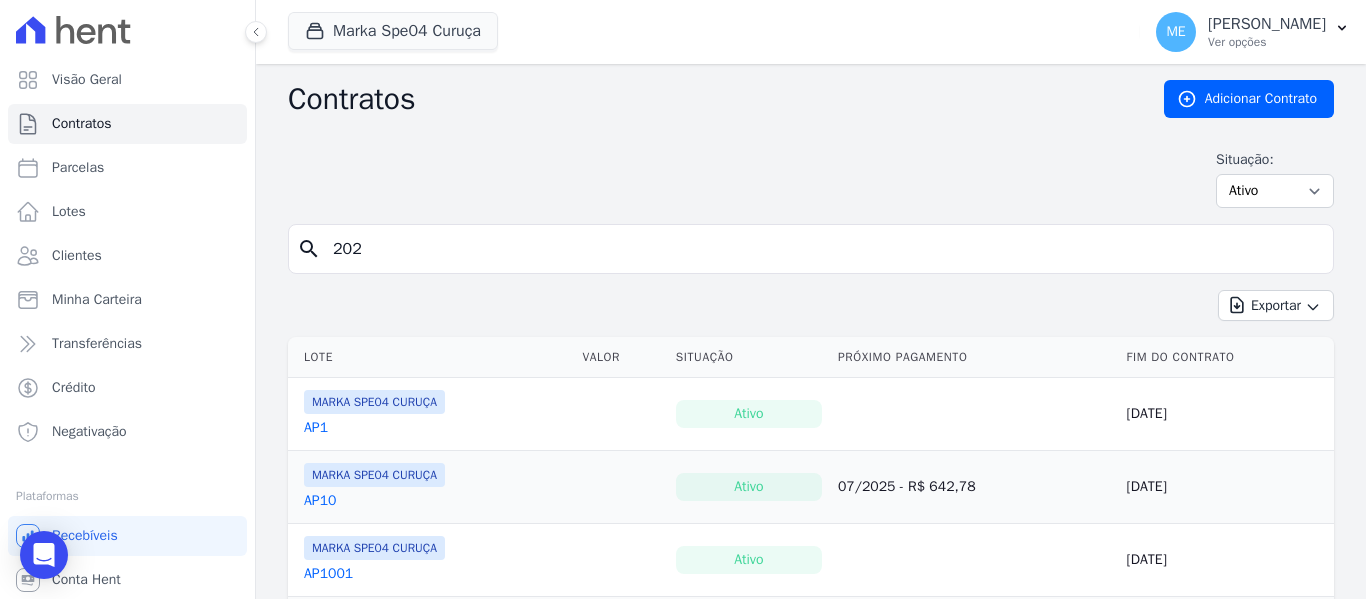 type on "202" 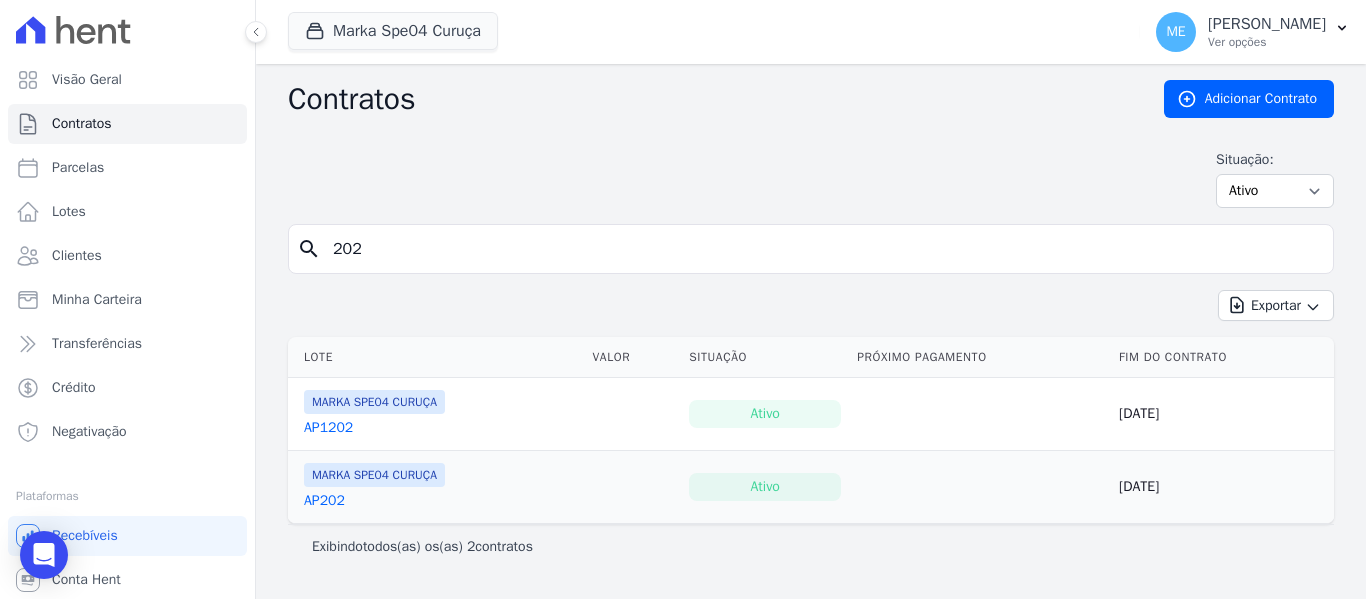 click on "AP202" at bounding box center [324, 501] 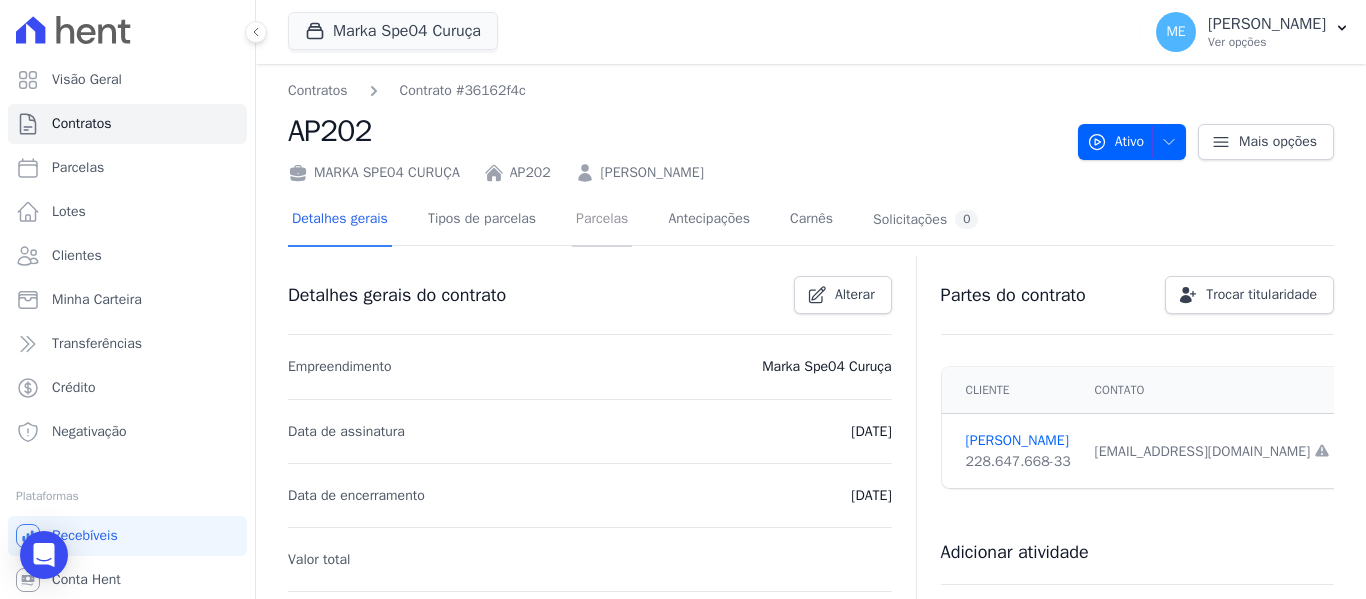 click on "Parcelas" at bounding box center (602, 220) 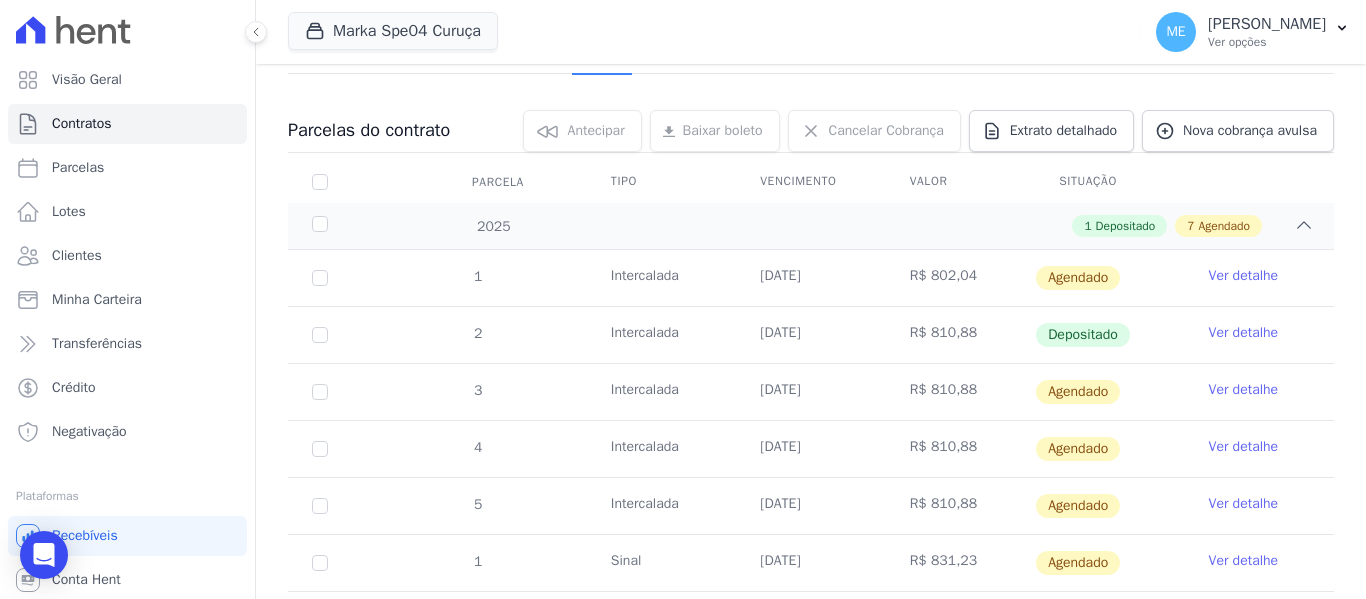 scroll, scrollTop: 200, scrollLeft: 0, axis: vertical 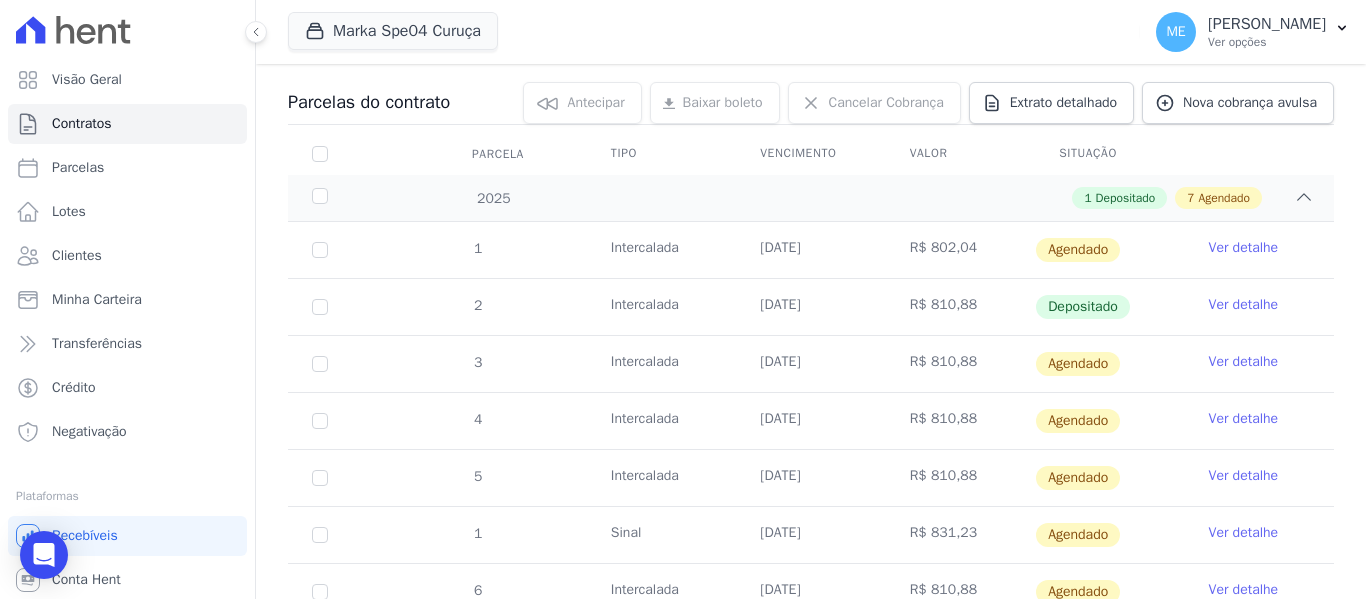 click on "Ver detalhe" at bounding box center (1244, 362) 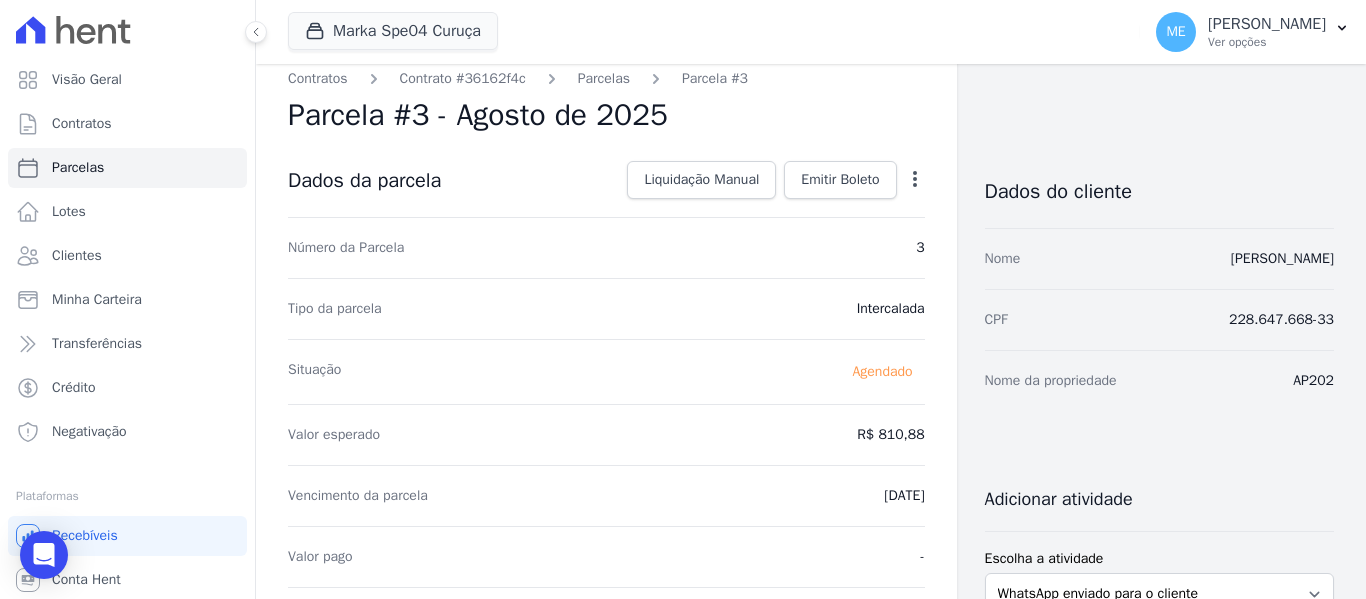 scroll, scrollTop: 0, scrollLeft: 0, axis: both 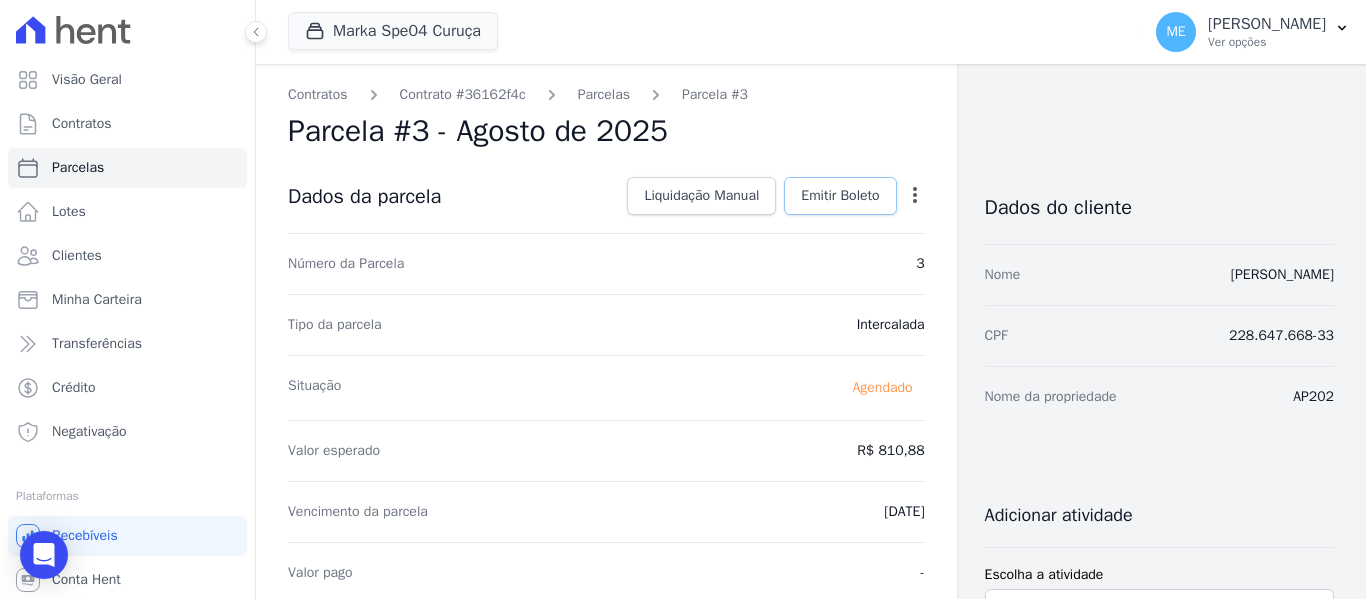click on "Emitir Boleto" at bounding box center (840, 196) 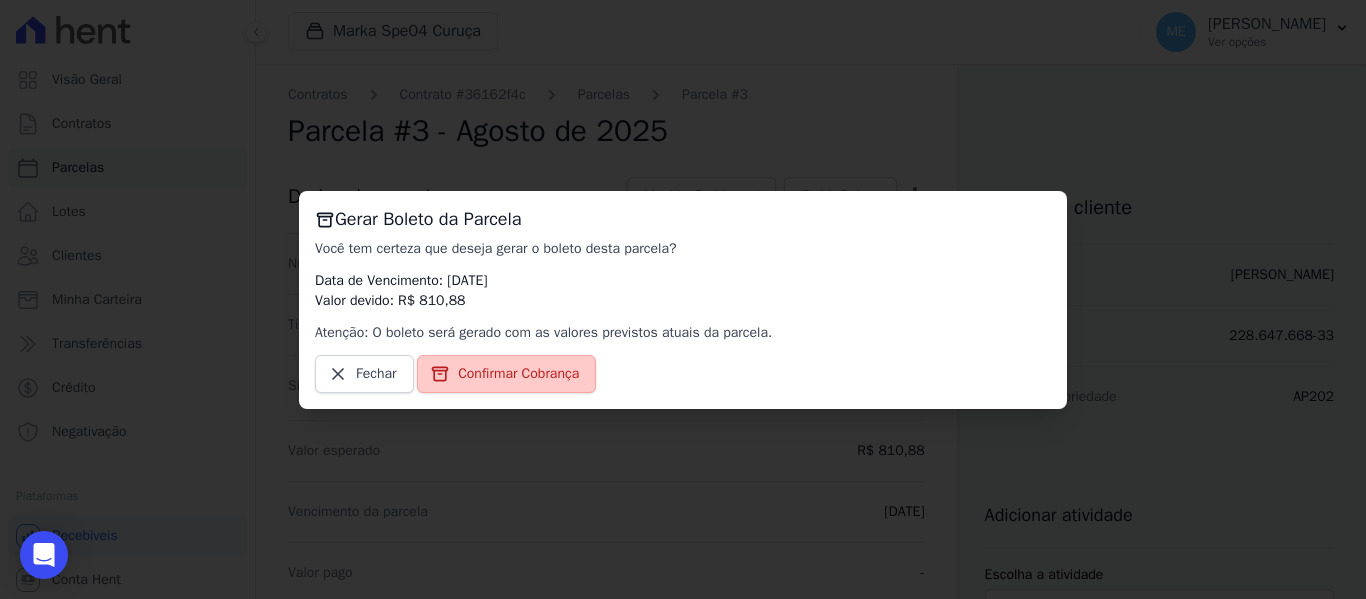 click on "Confirmar Cobrança" at bounding box center [518, 374] 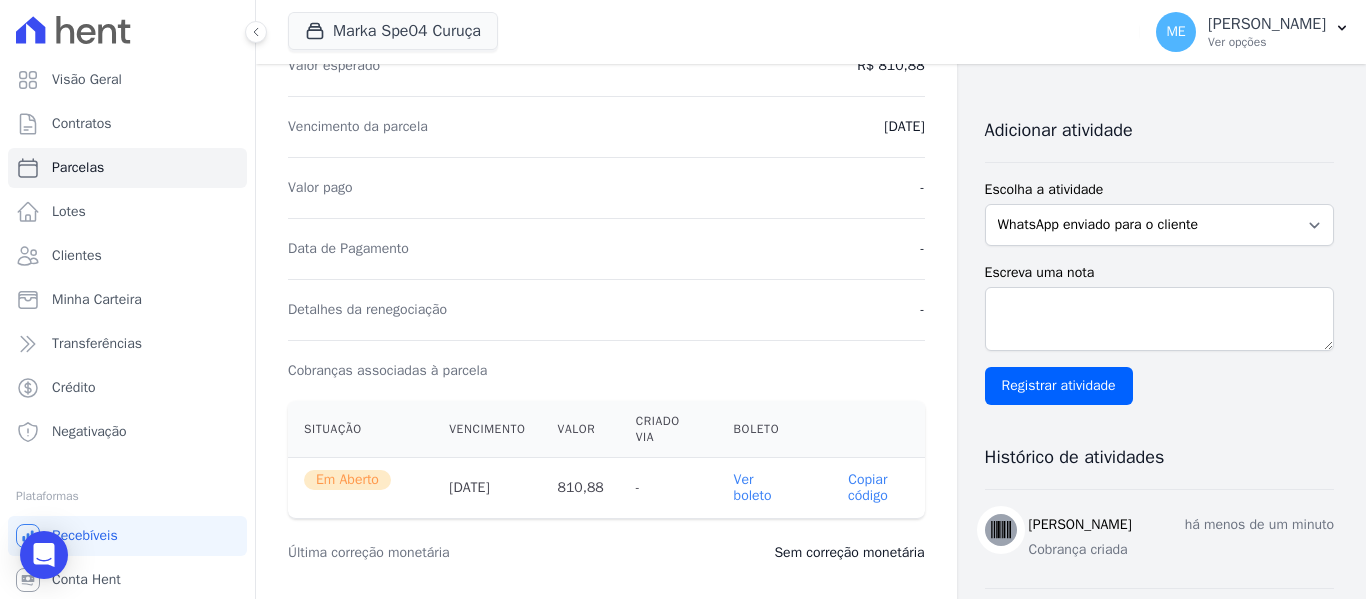 scroll, scrollTop: 400, scrollLeft: 0, axis: vertical 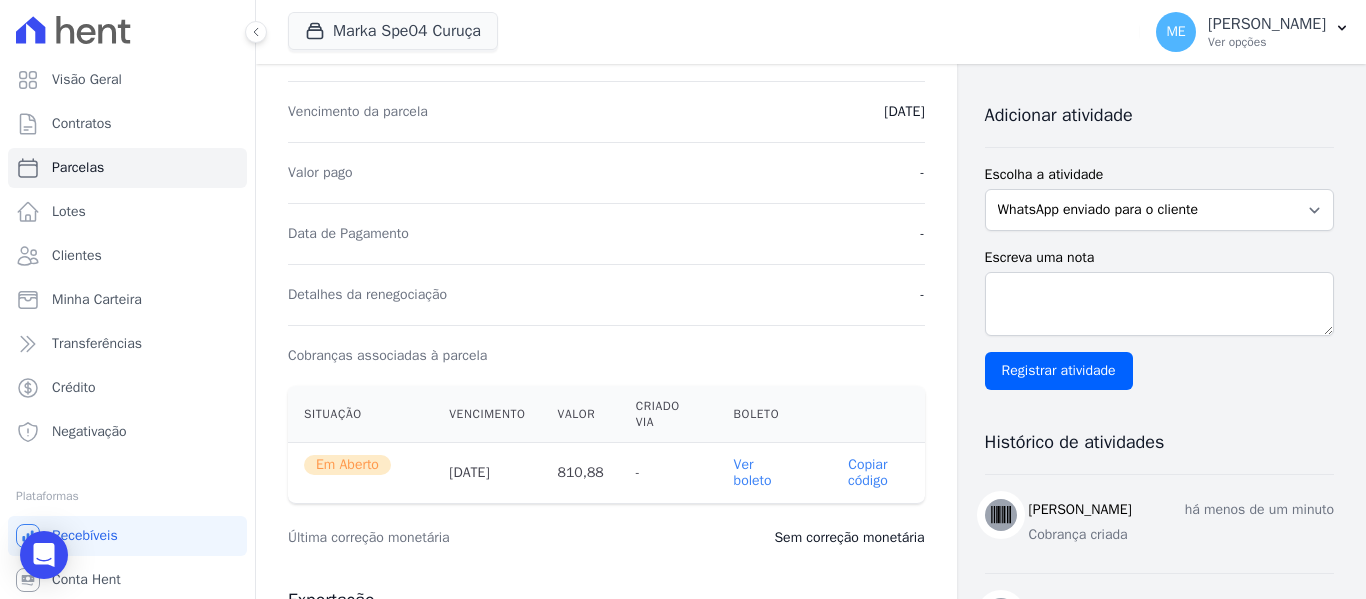 click on "Ver boleto" at bounding box center (753, 472) 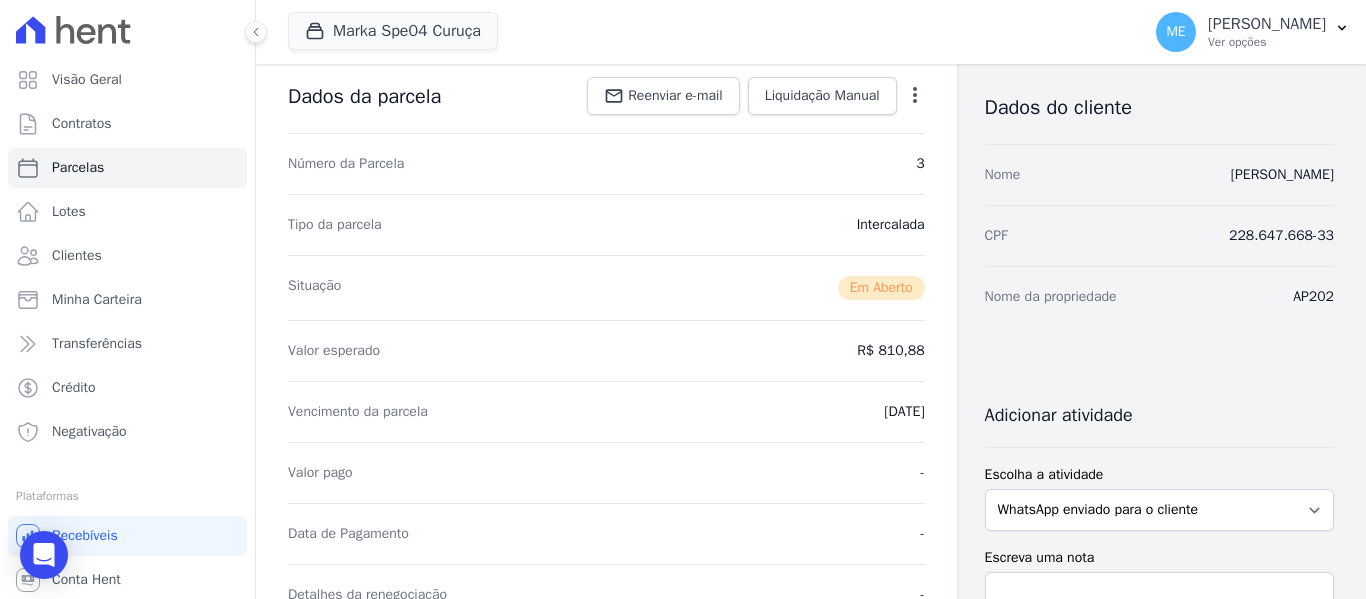 scroll, scrollTop: 0, scrollLeft: 0, axis: both 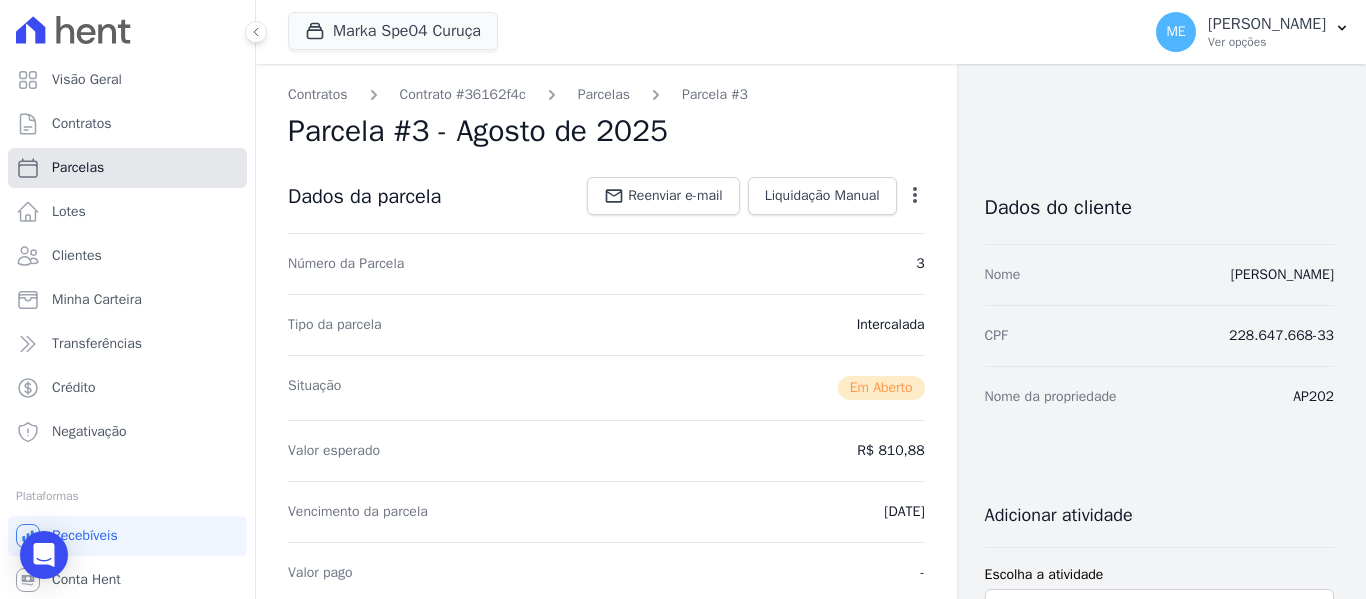 click on "Parcelas" at bounding box center [127, 168] 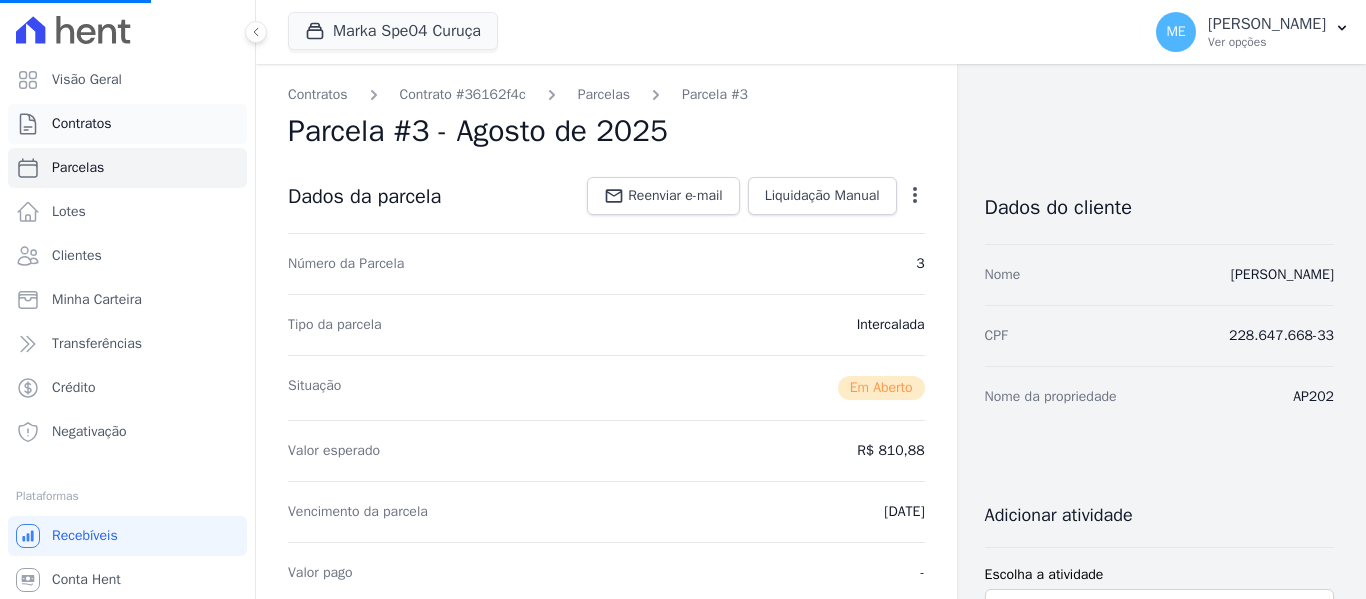 click on "Contratos" at bounding box center (127, 124) 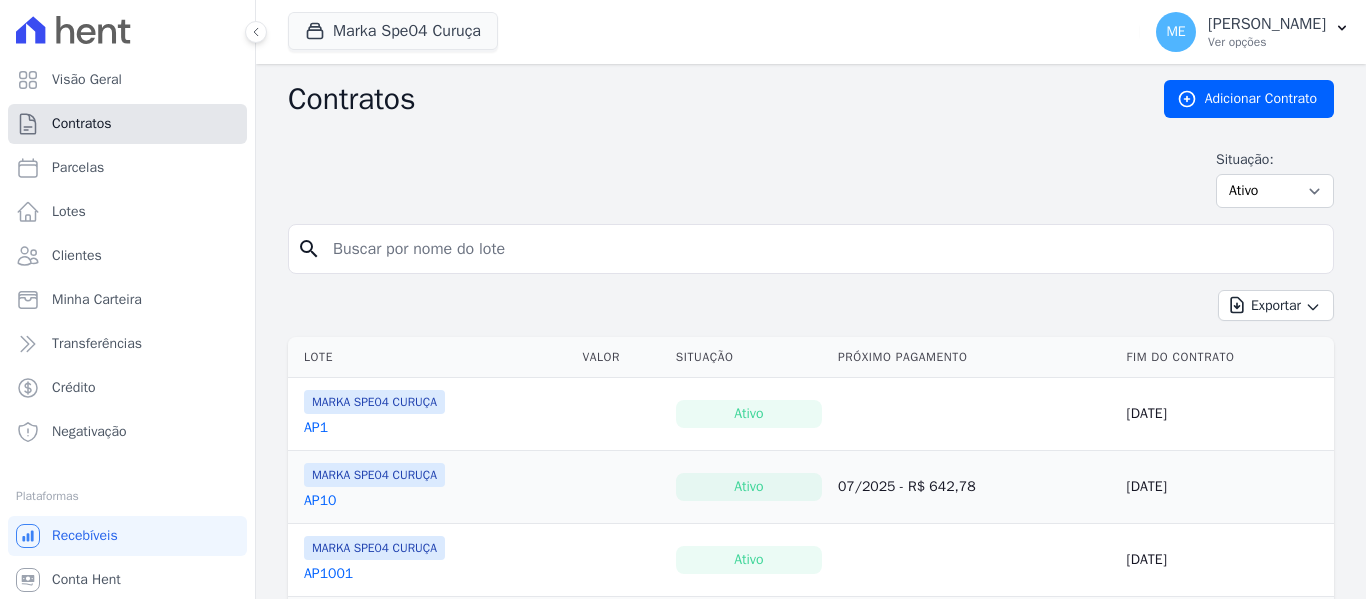 click on "Contratos" at bounding box center (82, 124) 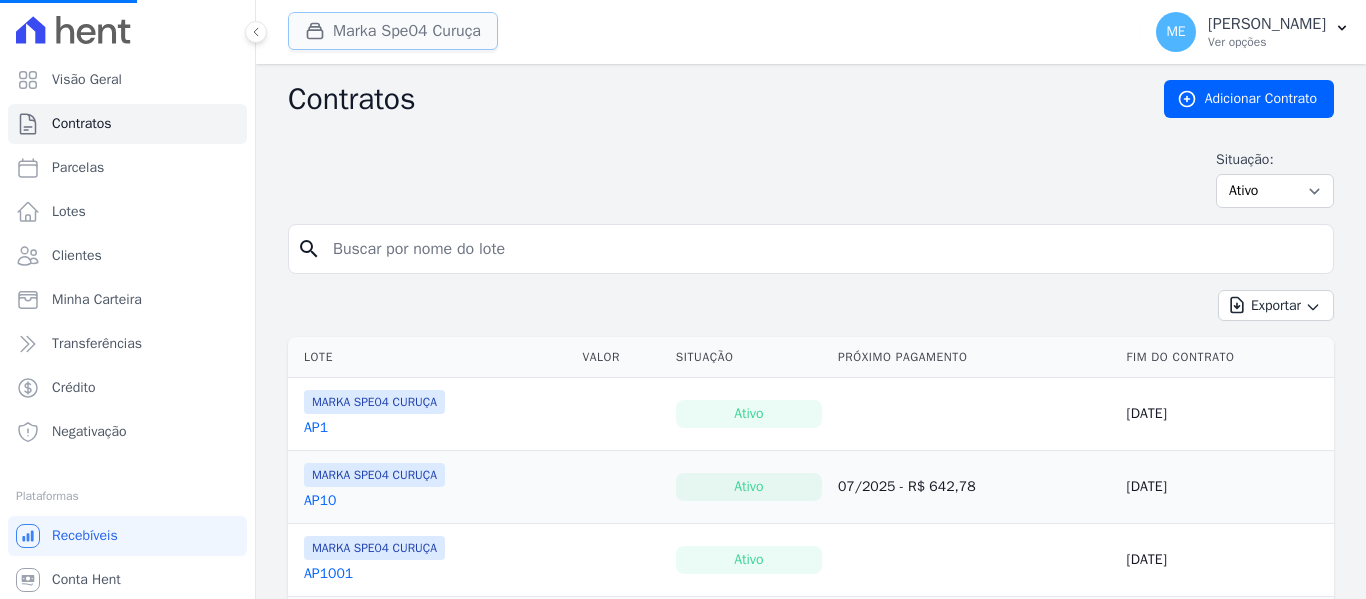click on "Marka Spe04 Curuça" at bounding box center [393, 31] 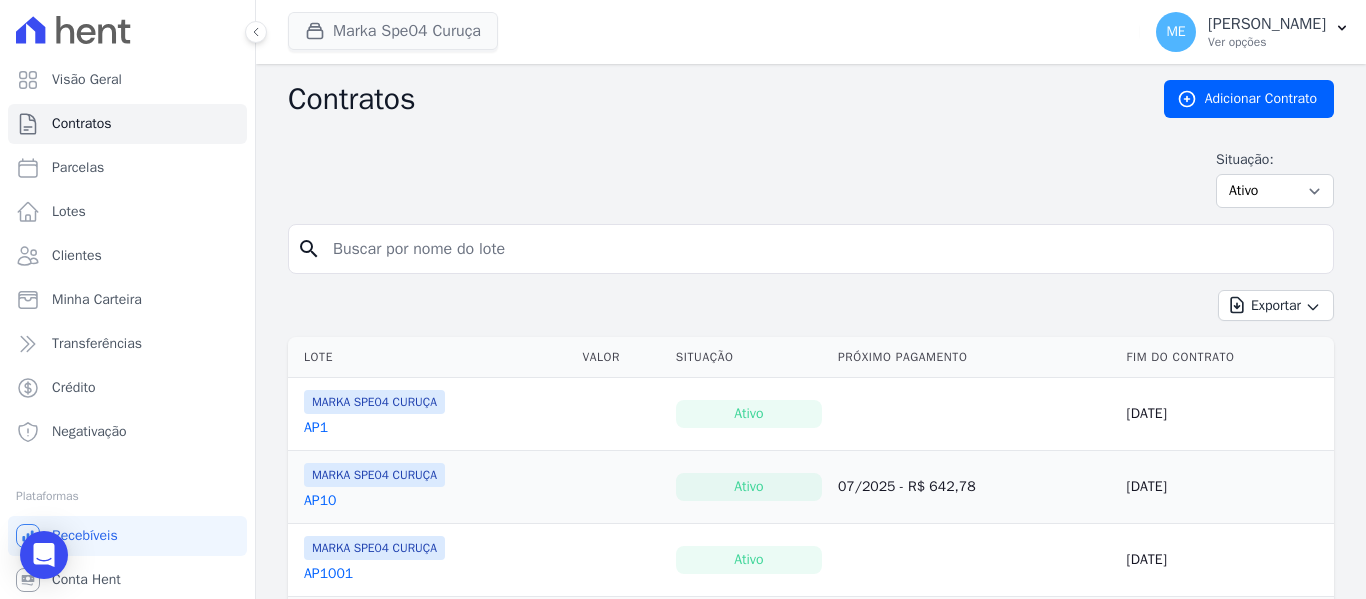 select 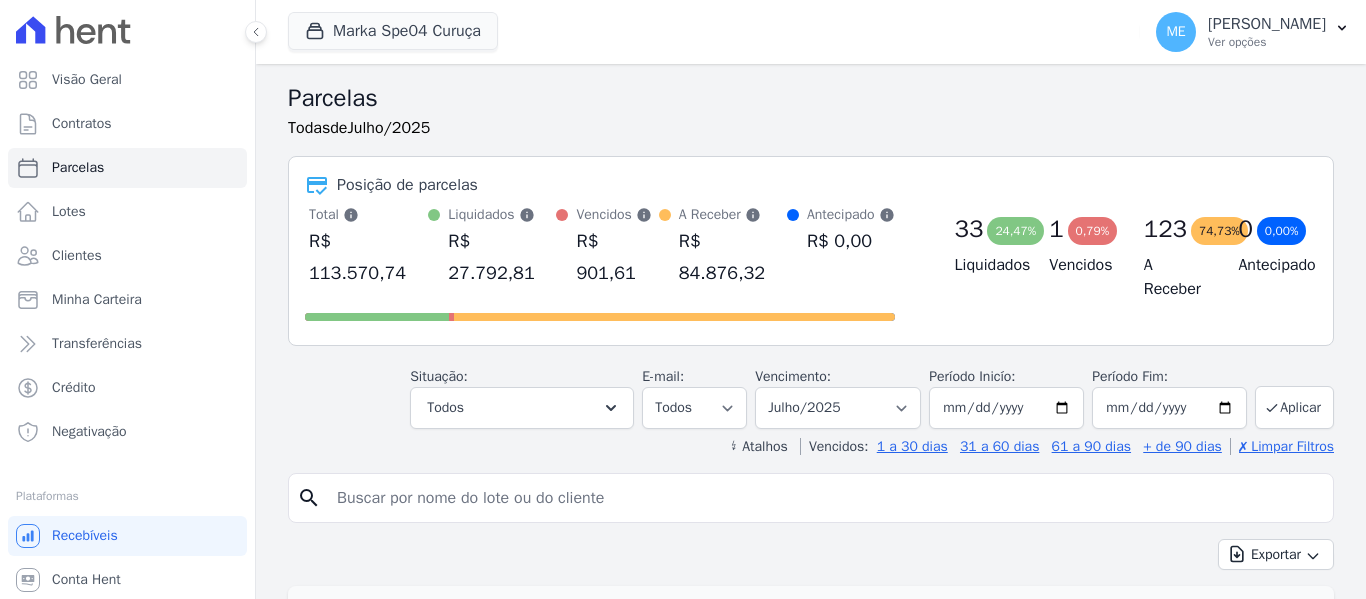 click on "Marka Spe04 Curuça" at bounding box center (393, 31) 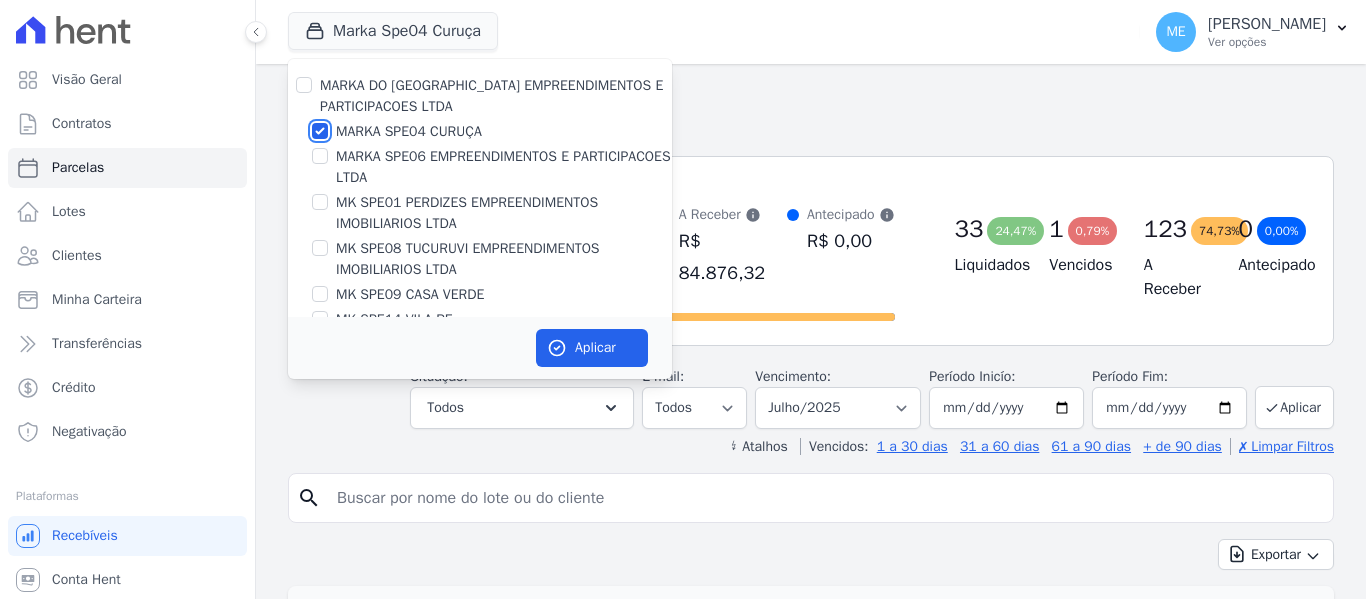 click on "MARKA SPE04 CURUÇA" at bounding box center [320, 131] 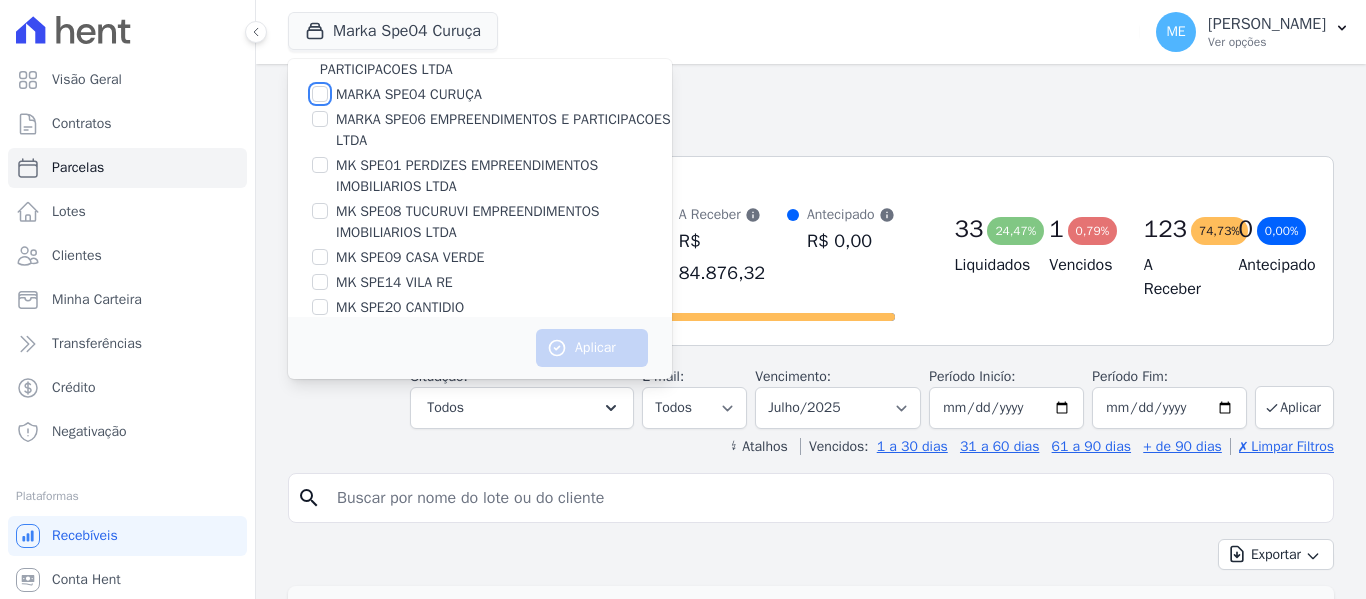 scroll, scrollTop: 54, scrollLeft: 0, axis: vertical 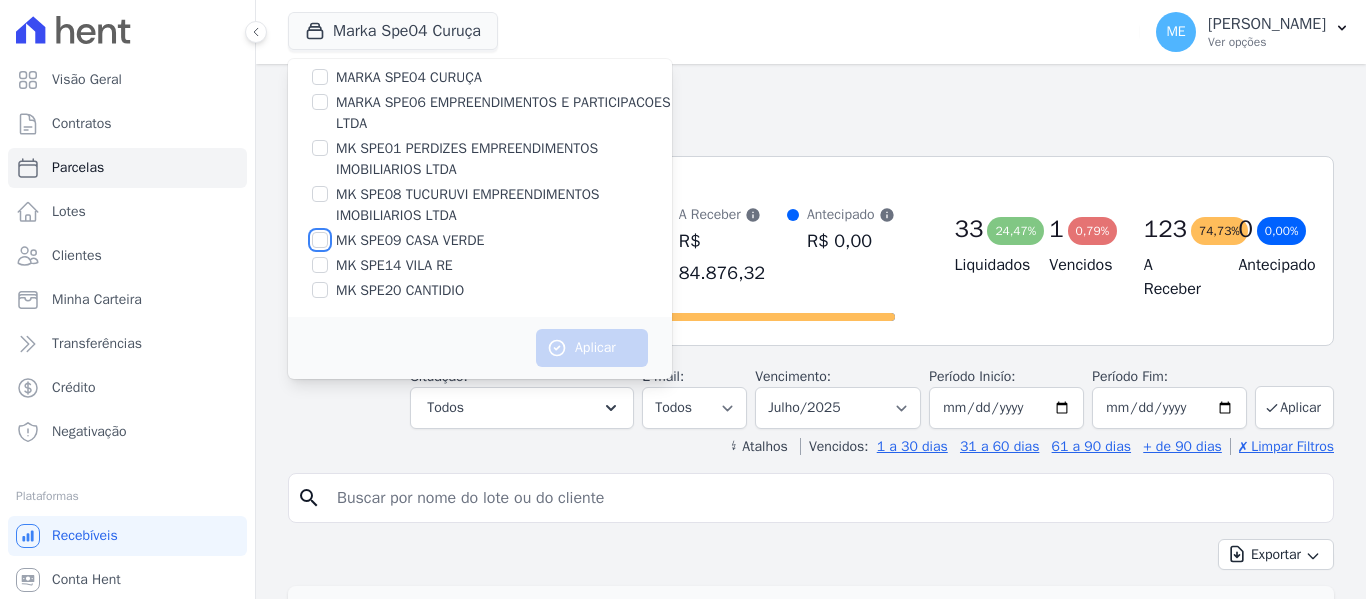 click on "MK SPE09 CASA VERDE" at bounding box center [320, 240] 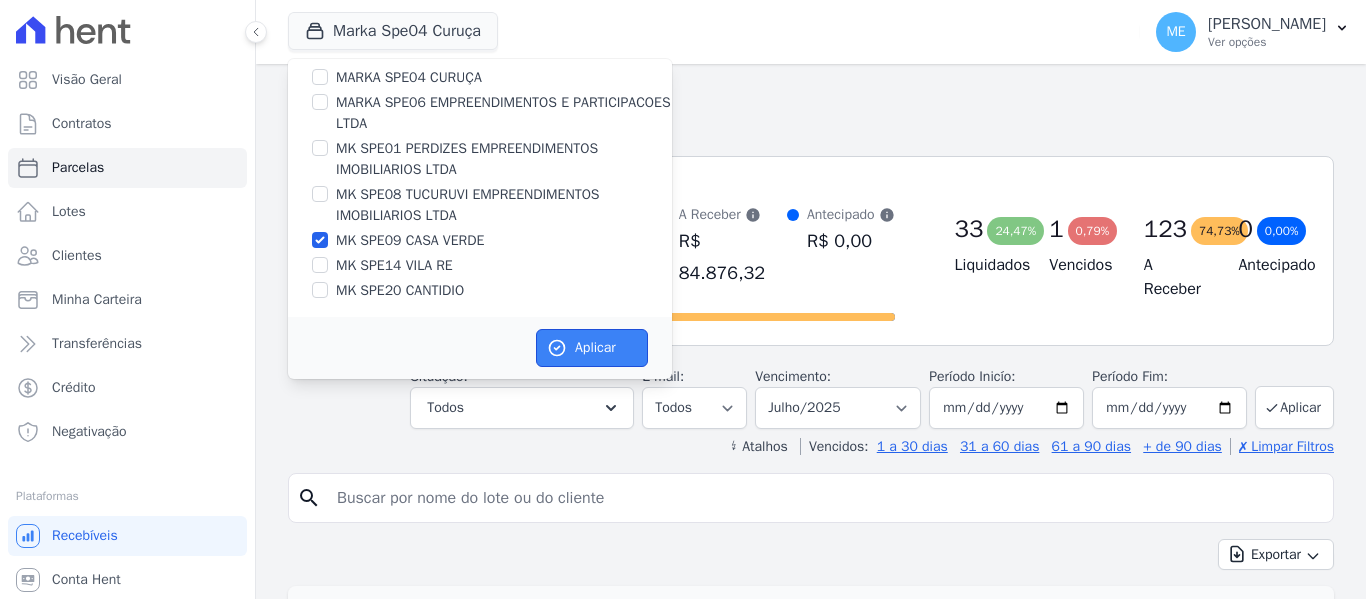click on "Aplicar" at bounding box center [592, 348] 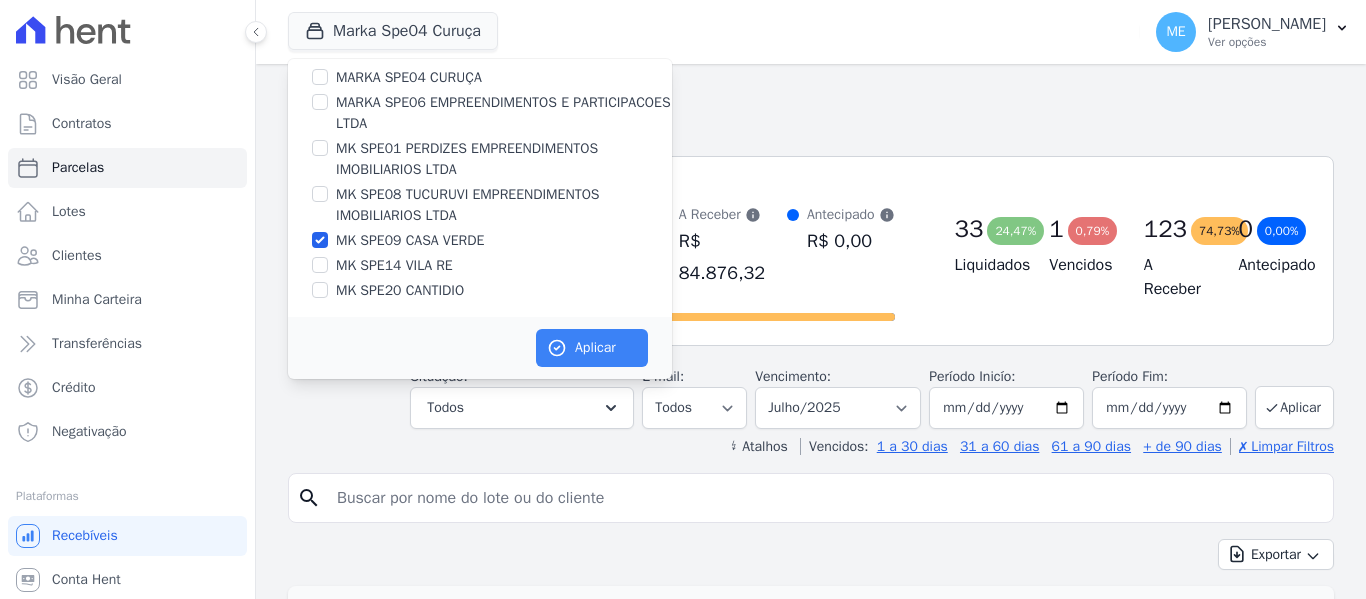 scroll, scrollTop: 50, scrollLeft: 0, axis: vertical 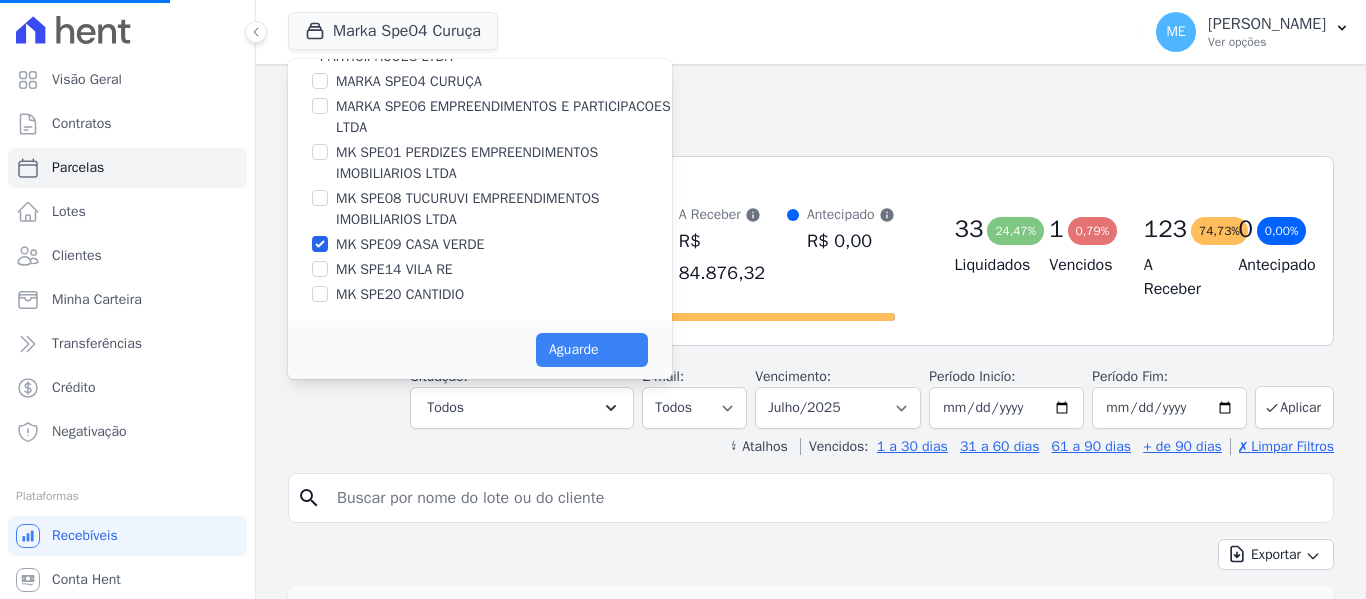 select 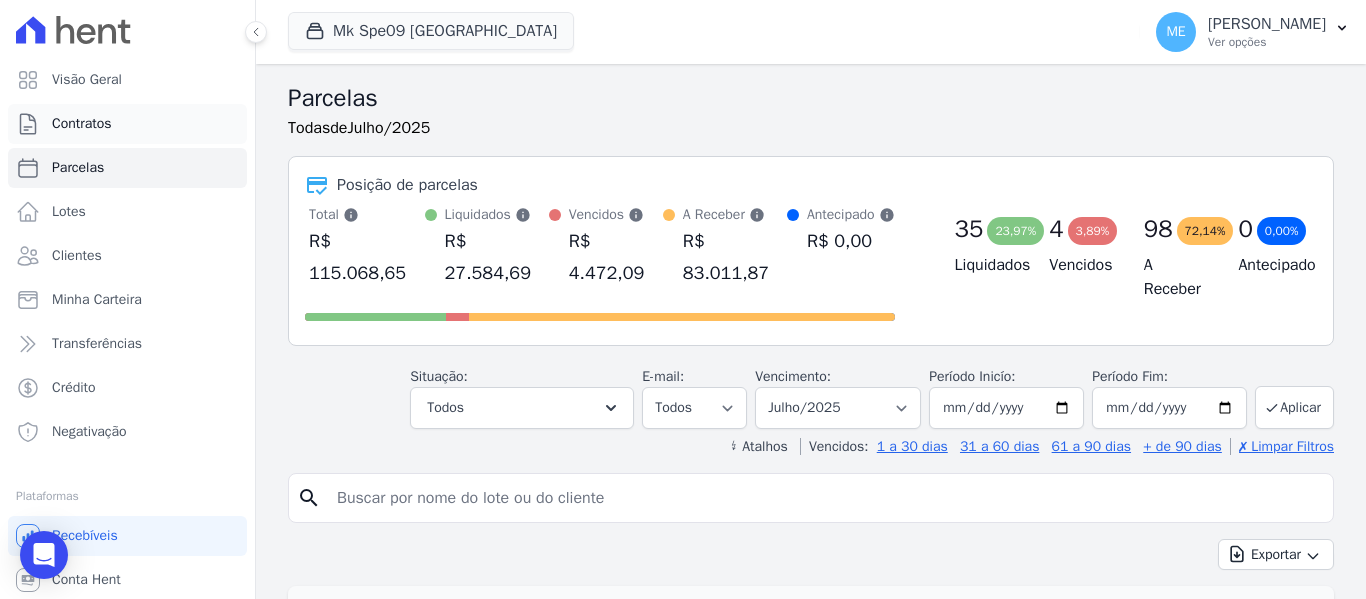 click on "Contratos" at bounding box center (127, 124) 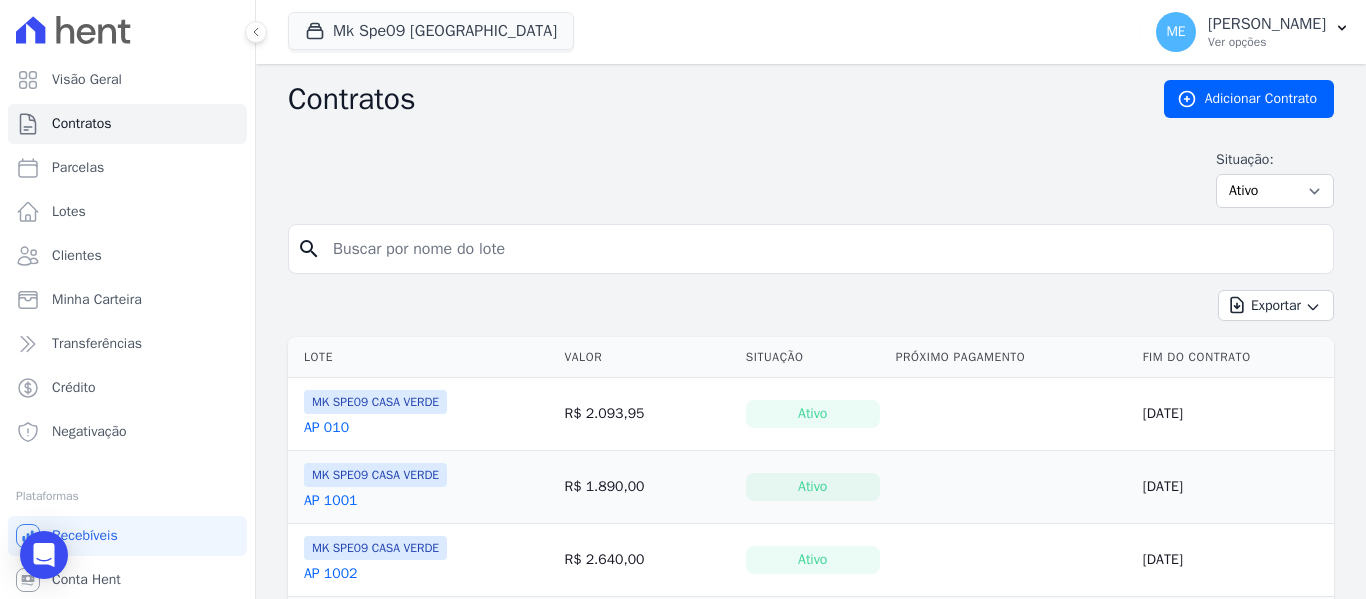 click at bounding box center (823, 249) 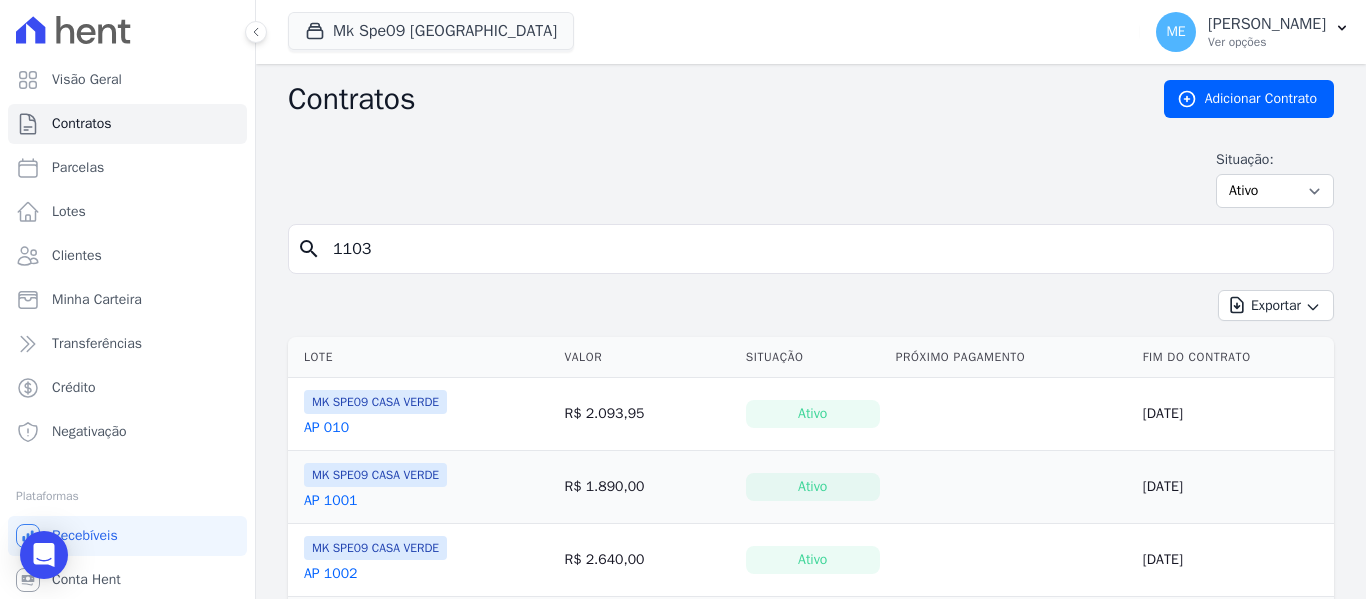 type on "1103" 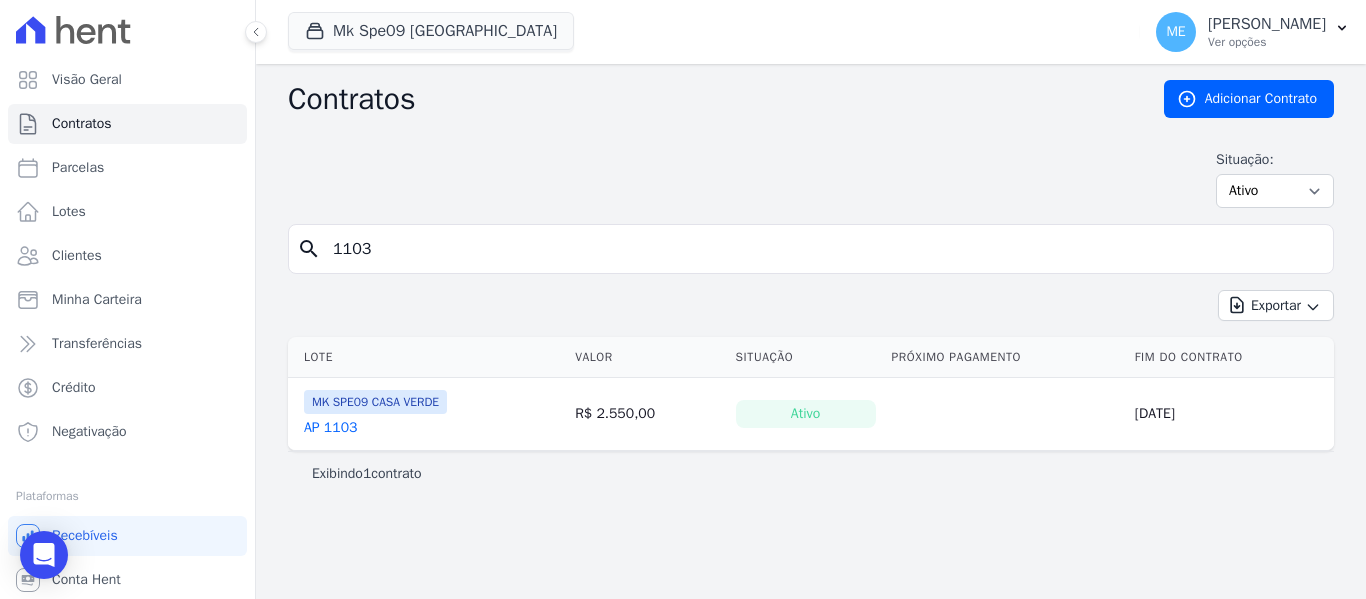 click on "AP 1103" at bounding box center [330, 428] 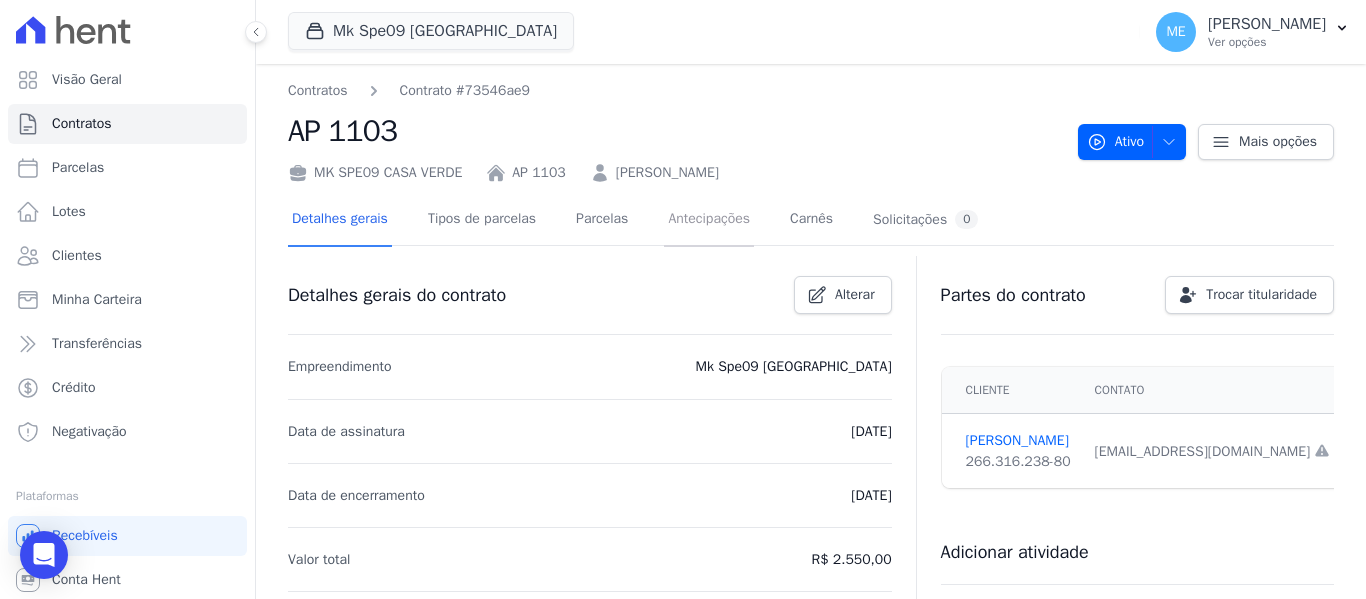 click on "Antecipações" at bounding box center (709, 220) 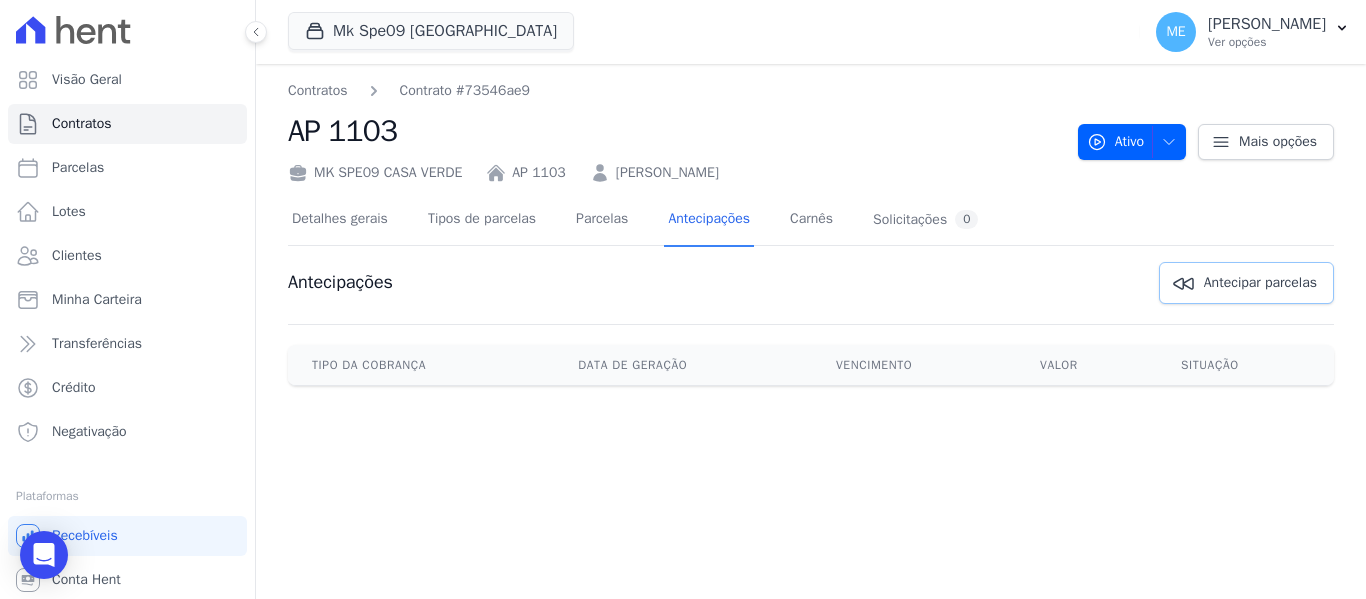 click on "Antecipar parcelas" at bounding box center (1260, 283) 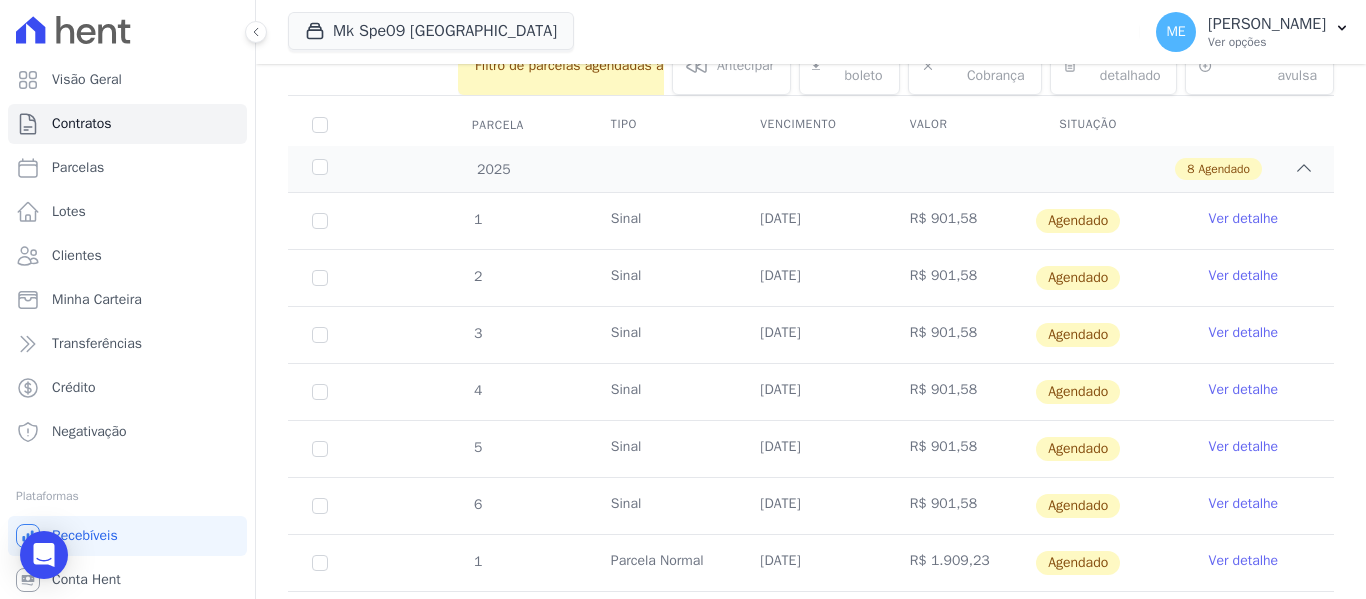scroll, scrollTop: 300, scrollLeft: 0, axis: vertical 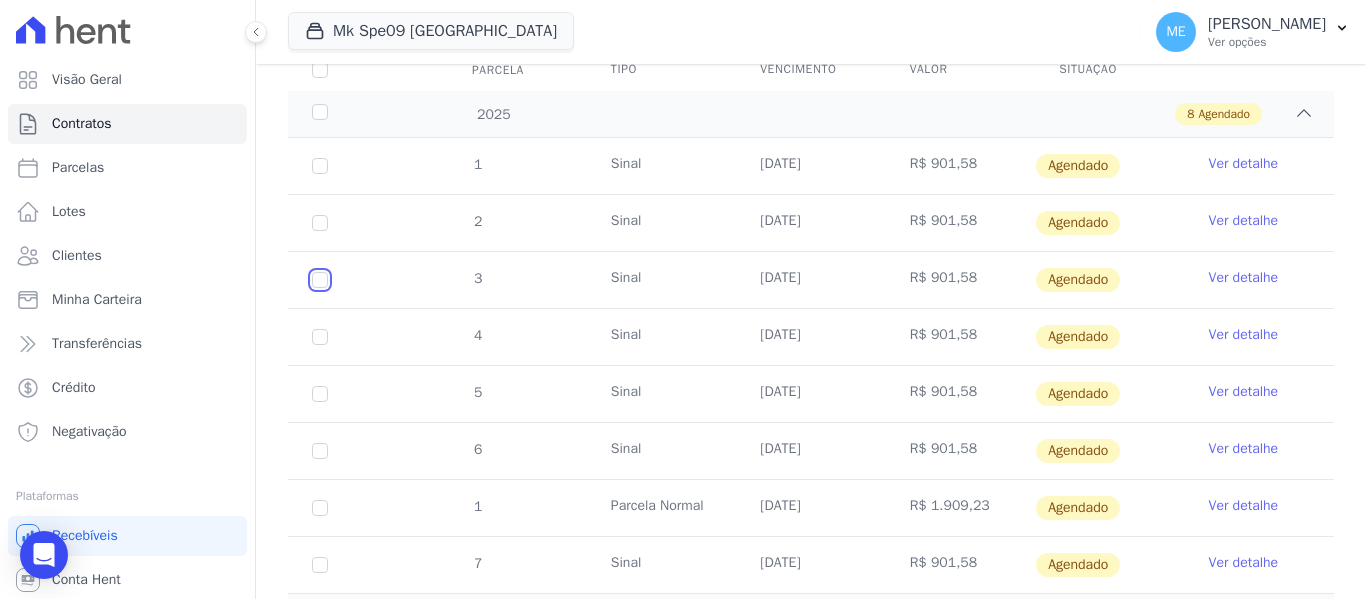 click at bounding box center [320, 166] 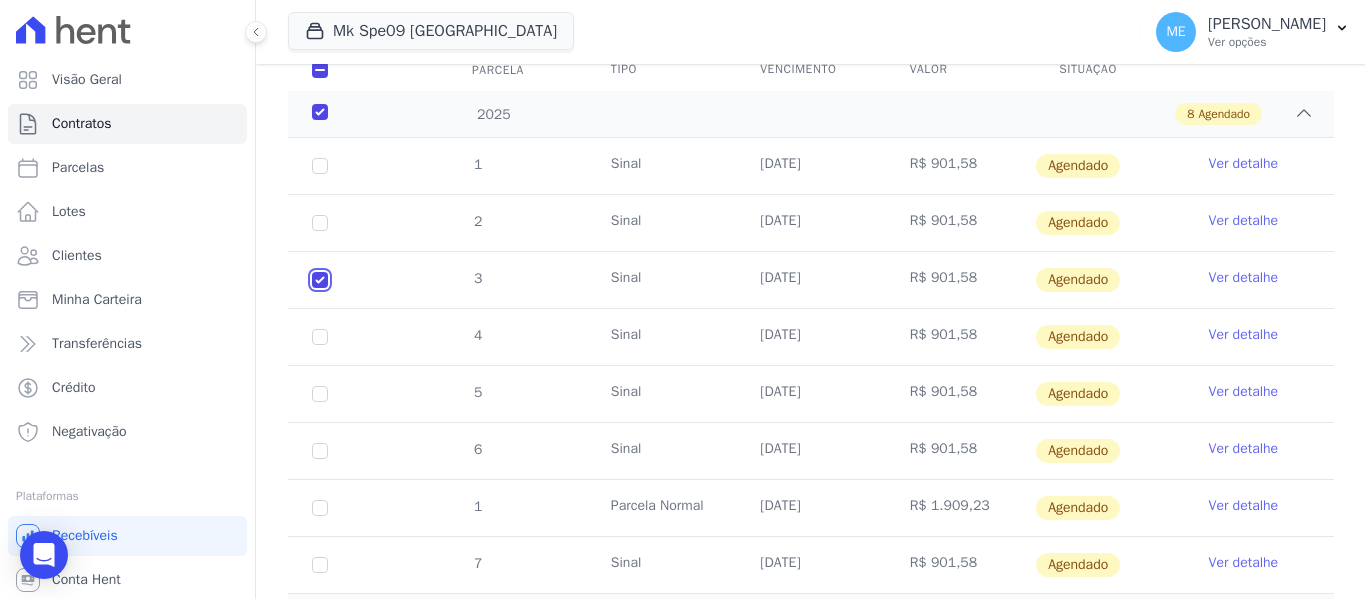 checkbox on "true" 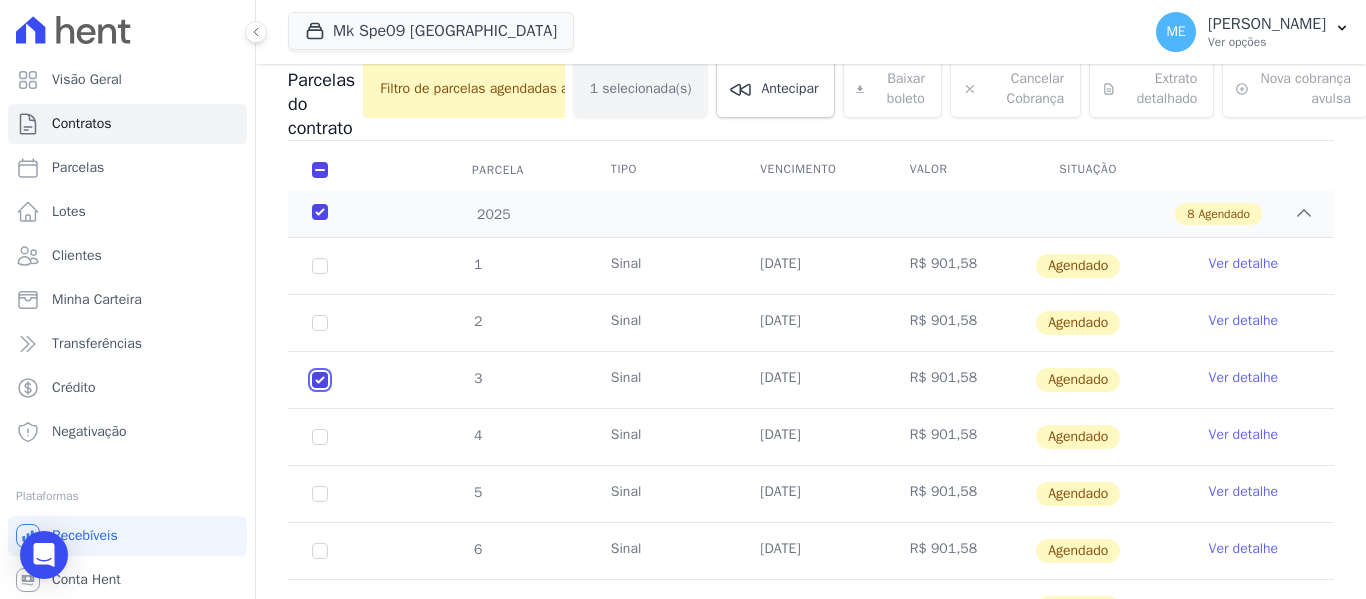 scroll, scrollTop: 322, scrollLeft: 0, axis: vertical 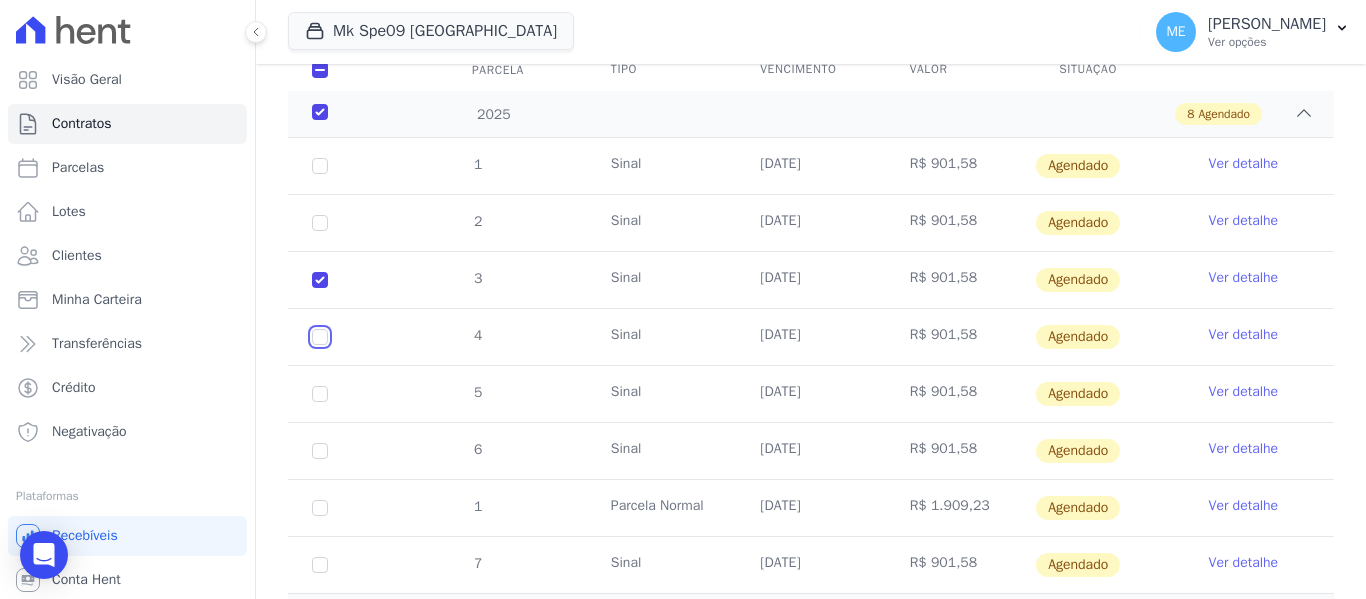 click at bounding box center [320, 166] 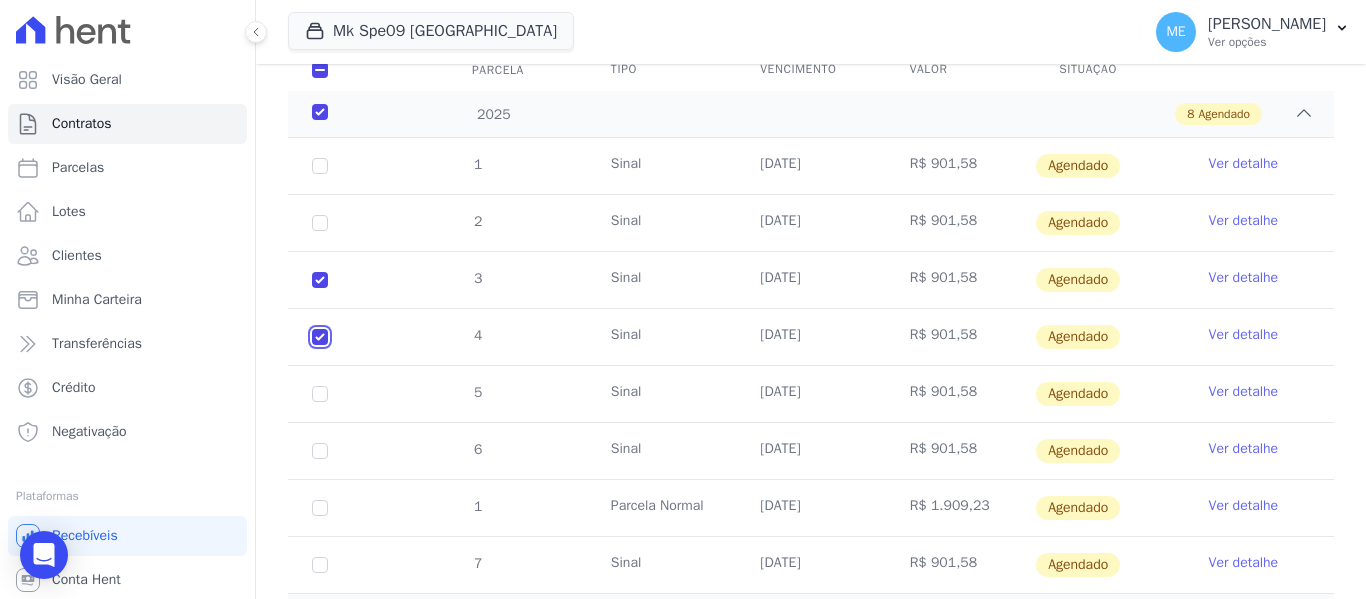 checkbox on "true" 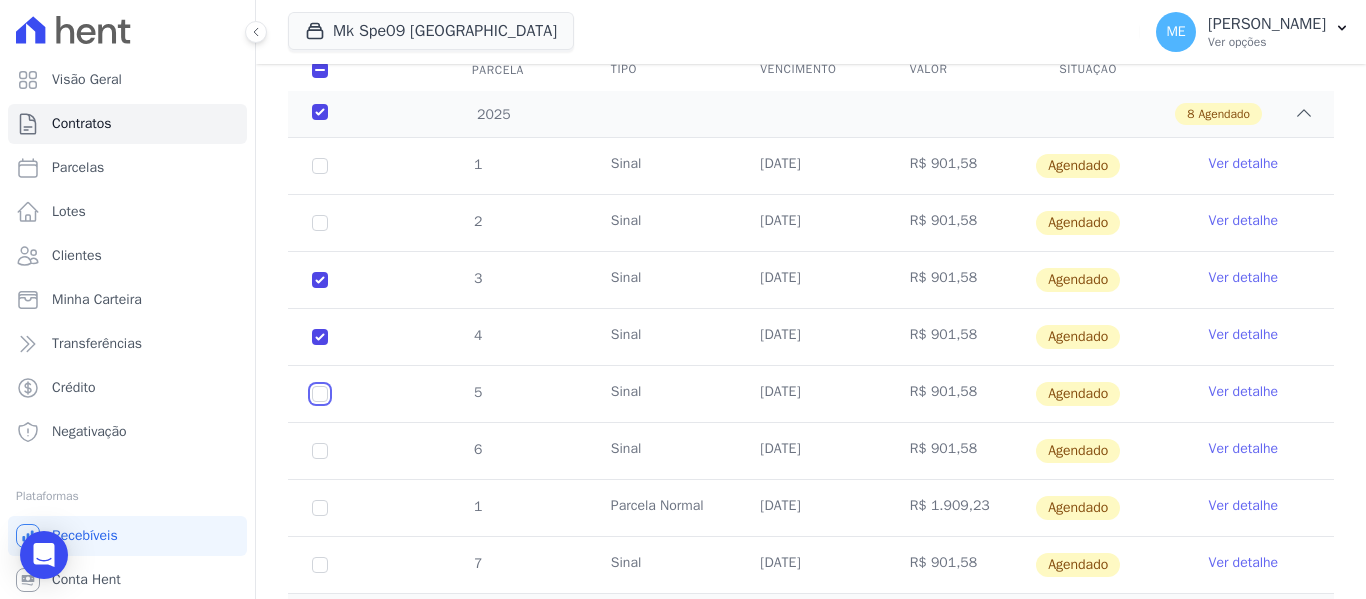 click at bounding box center (320, 166) 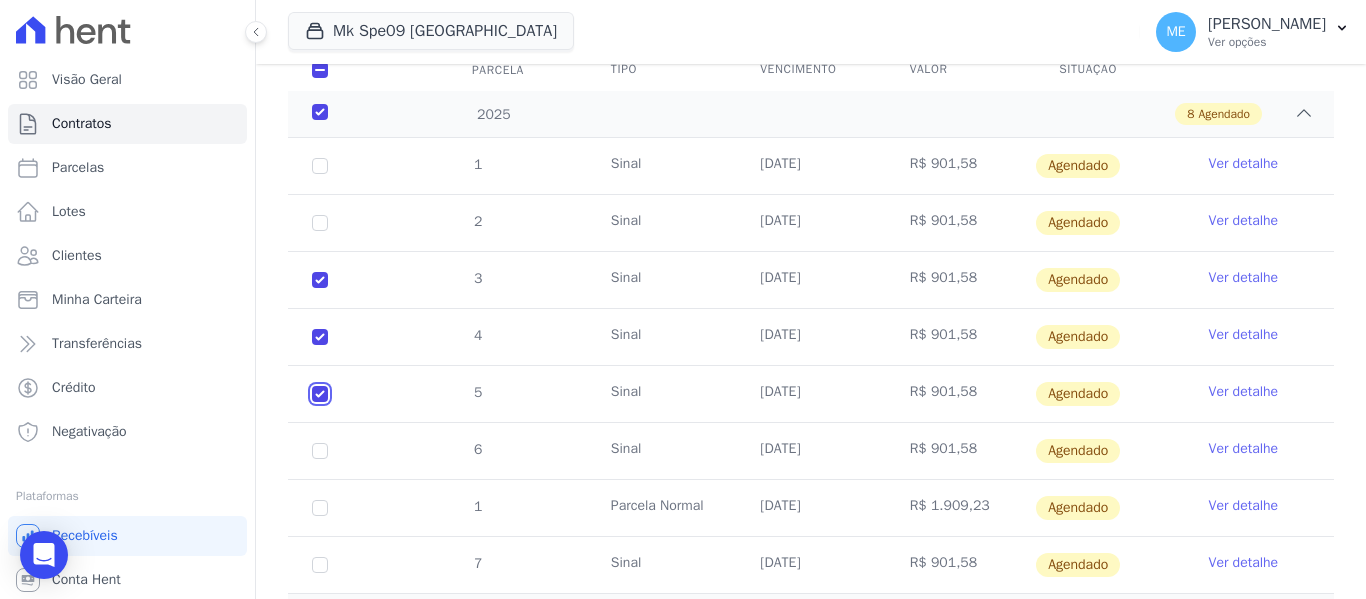 checkbox on "true" 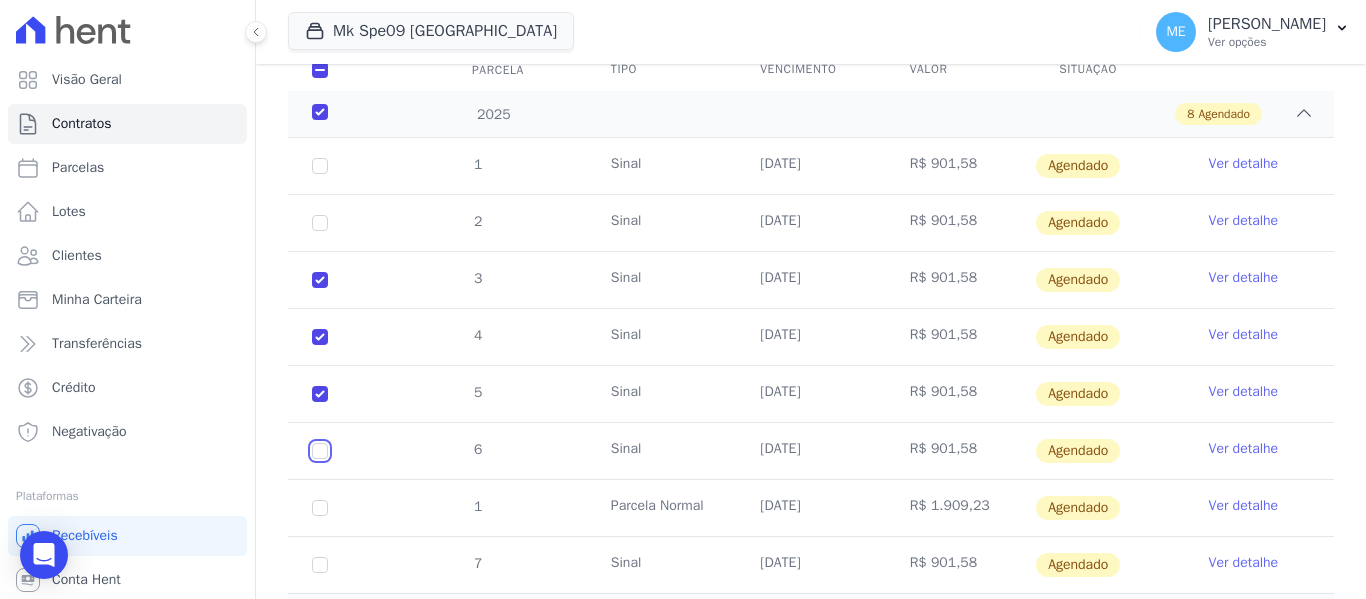 click at bounding box center (320, 166) 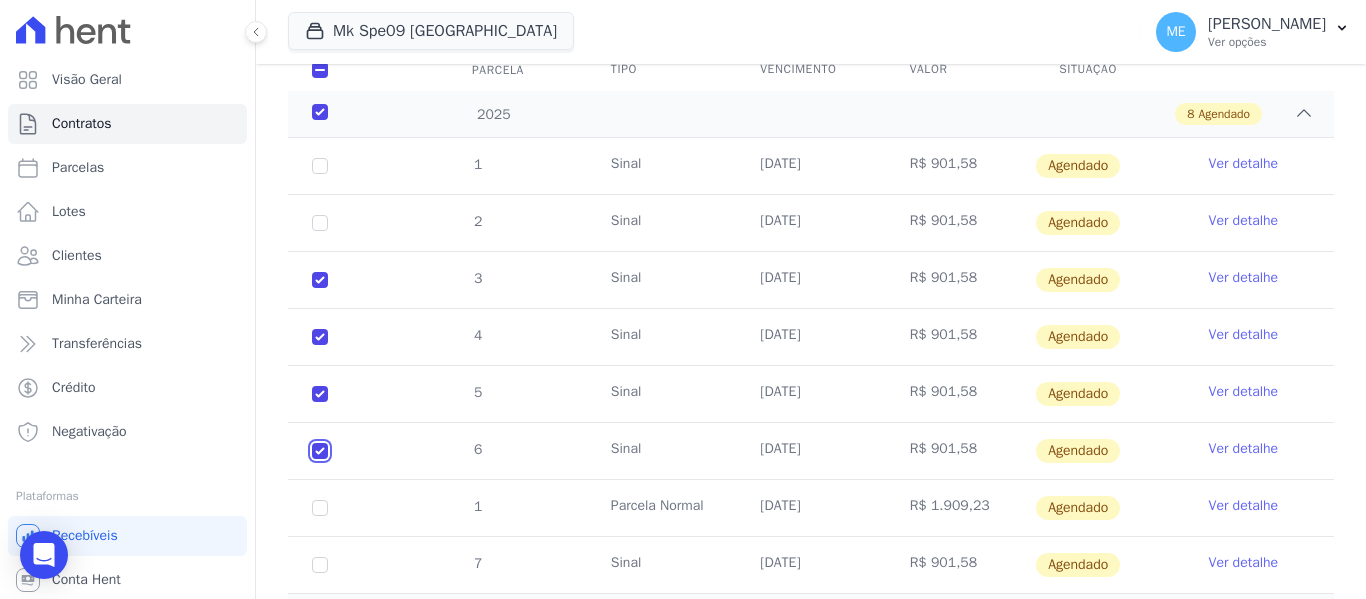 checkbox on "true" 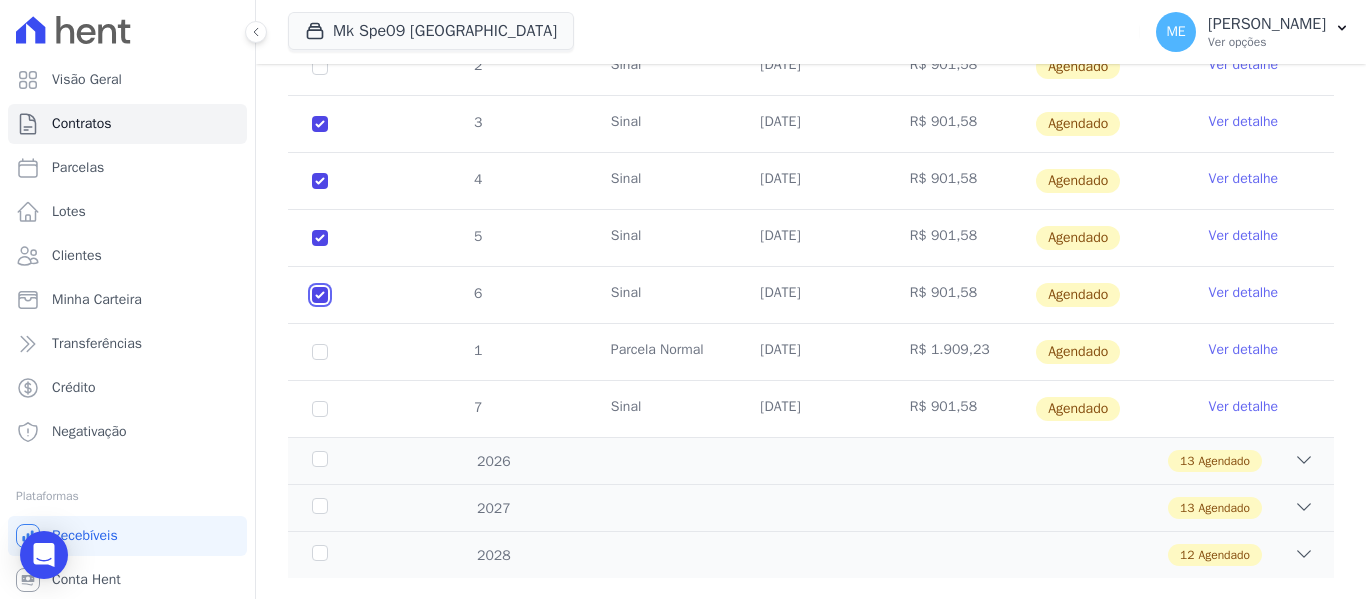 scroll, scrollTop: 522, scrollLeft: 0, axis: vertical 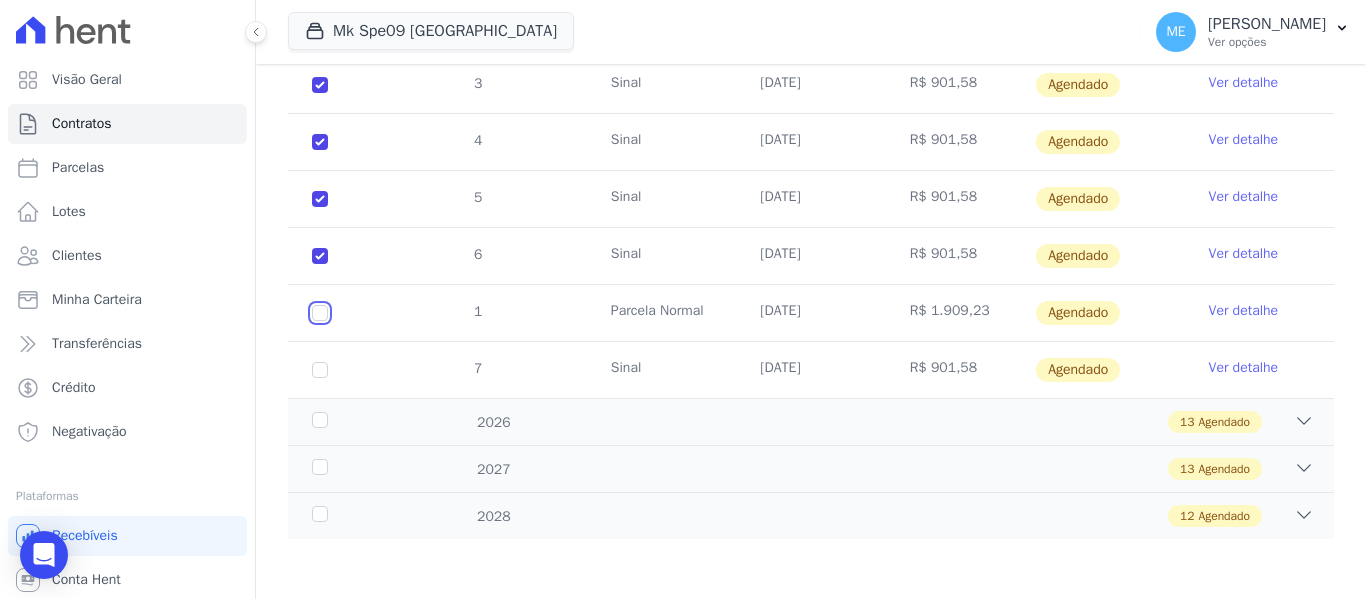 click at bounding box center (320, -29) 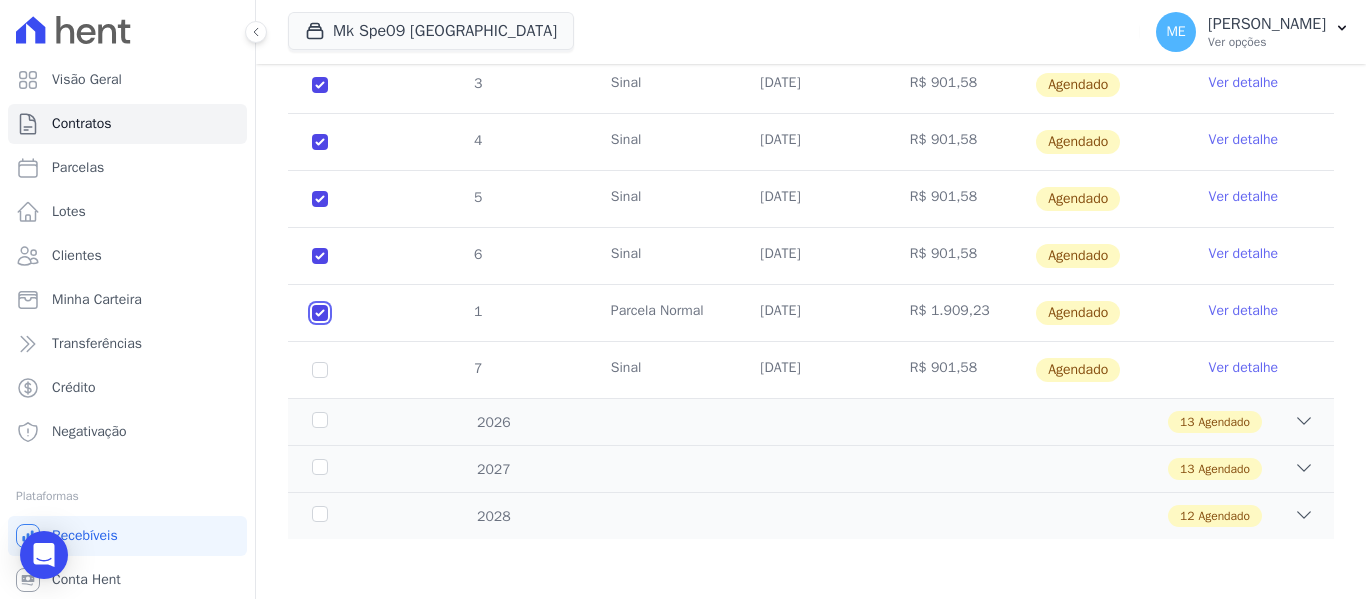 checkbox on "true" 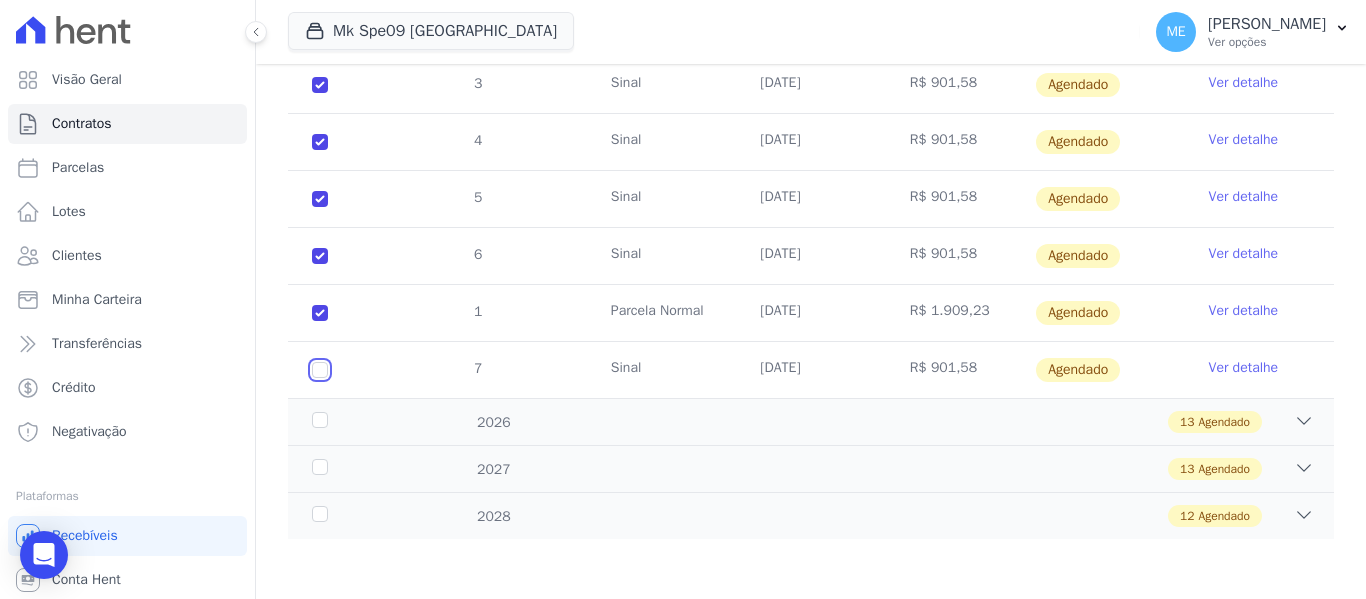click at bounding box center [320, -29] 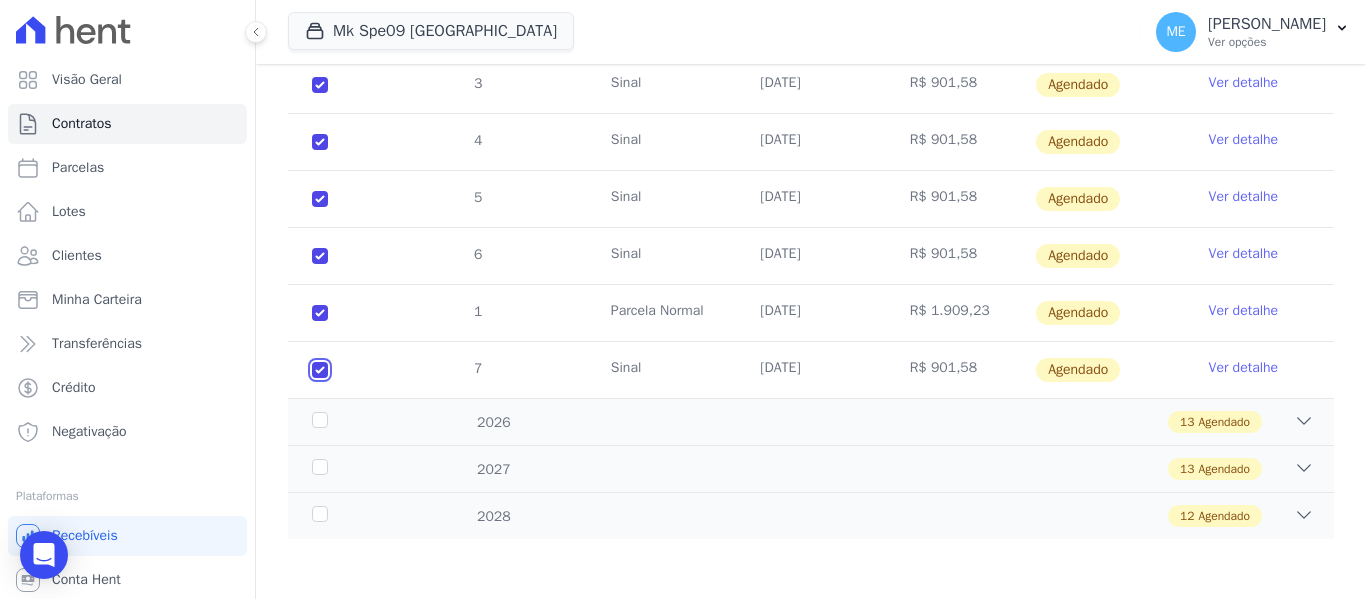 checkbox on "true" 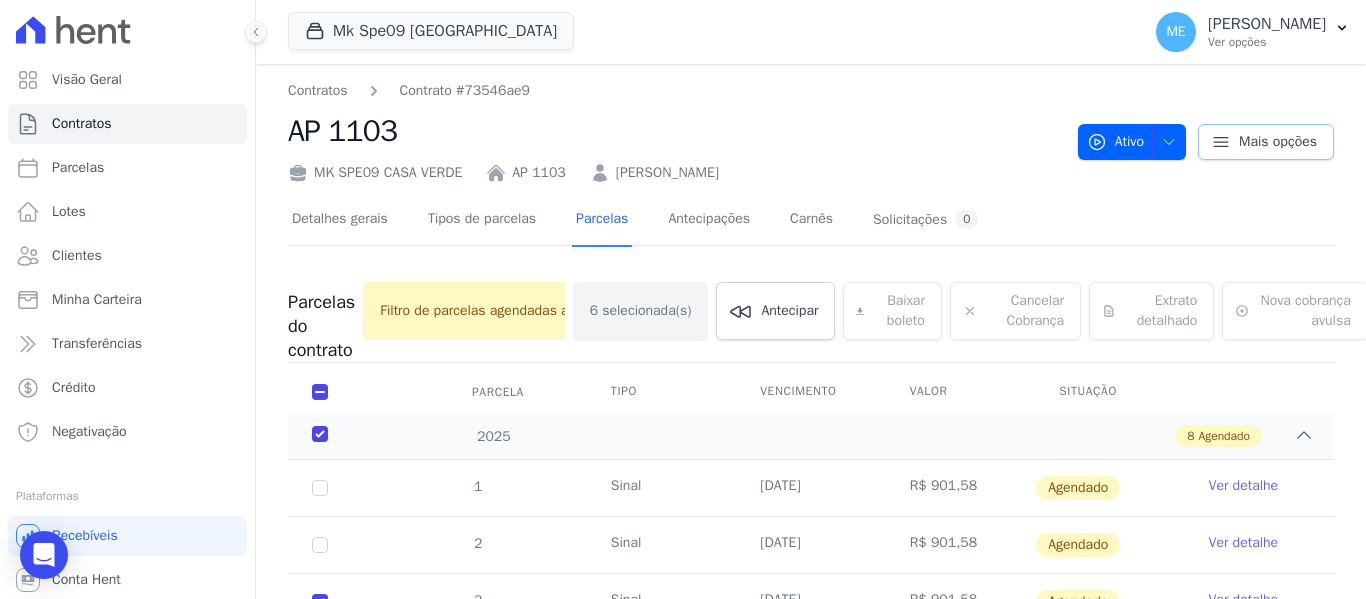 click on "Mais opções" at bounding box center [1278, 142] 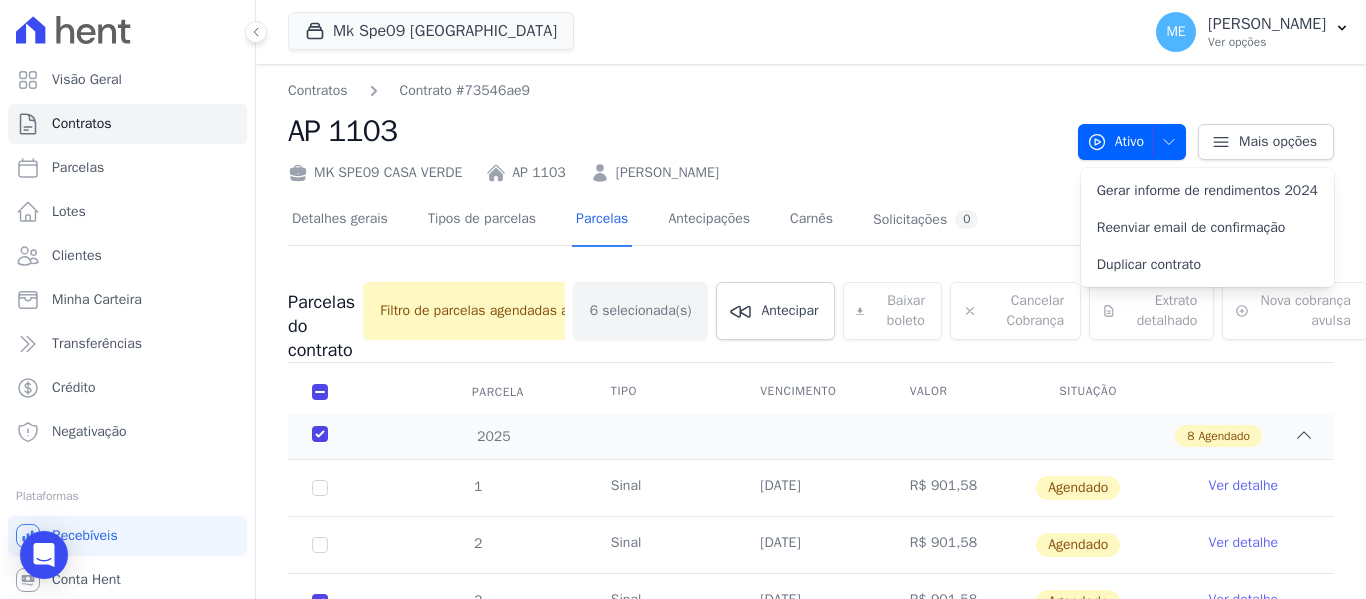click on "Contratos
Contrato
#73546ae9
AP 1103
MK SPE09 CASA VERDE
AP 1103
ELIANA ALVES MENDONCA
Ativo
Ativo
Pausado
Cobranças não serão geradas e você pode retomar o contrato no futuro." at bounding box center (811, 590) 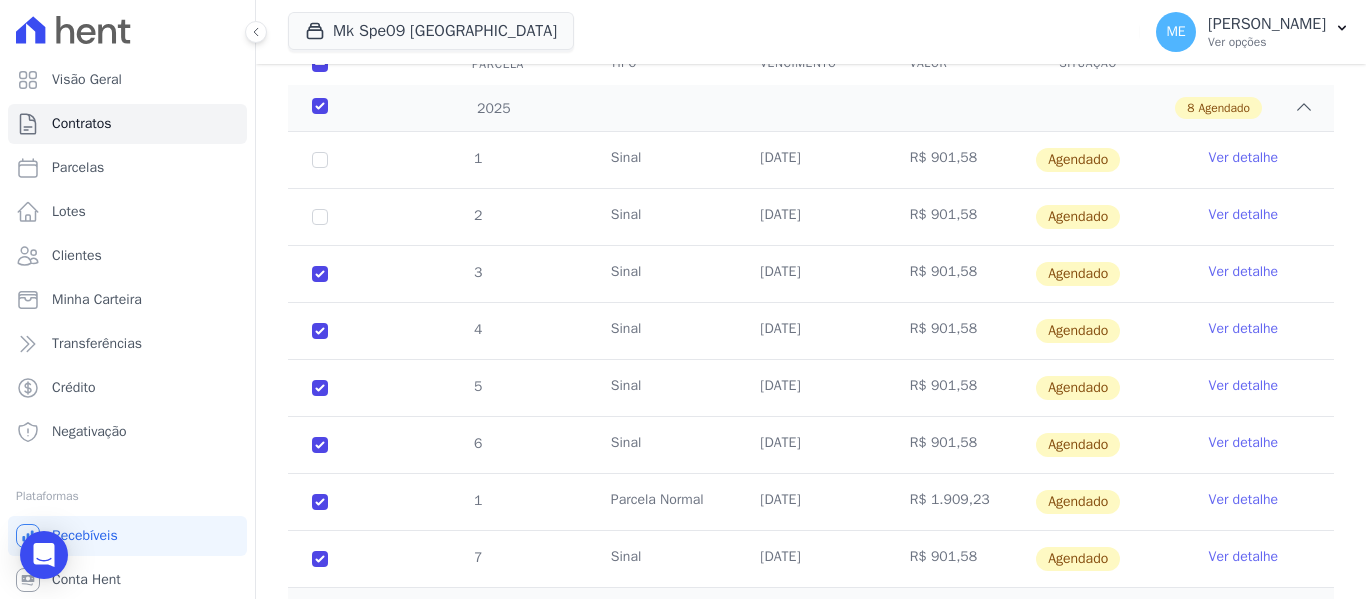 scroll, scrollTop: 0, scrollLeft: 0, axis: both 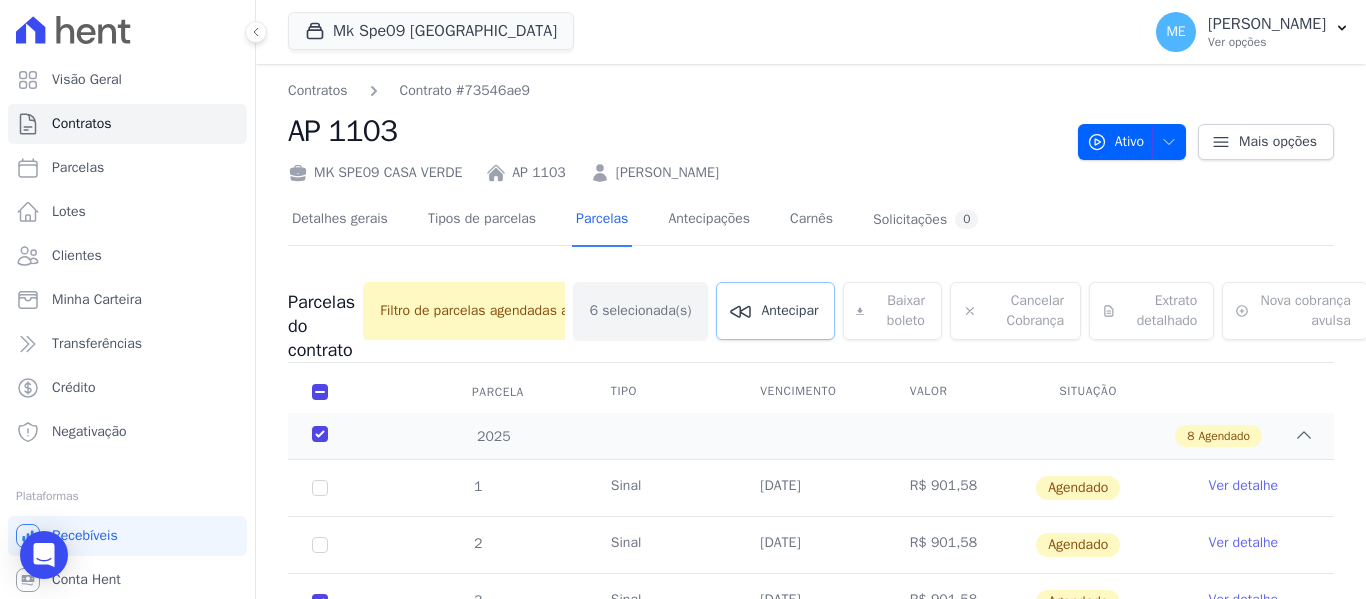 click on "Antecipar" at bounding box center [789, 311] 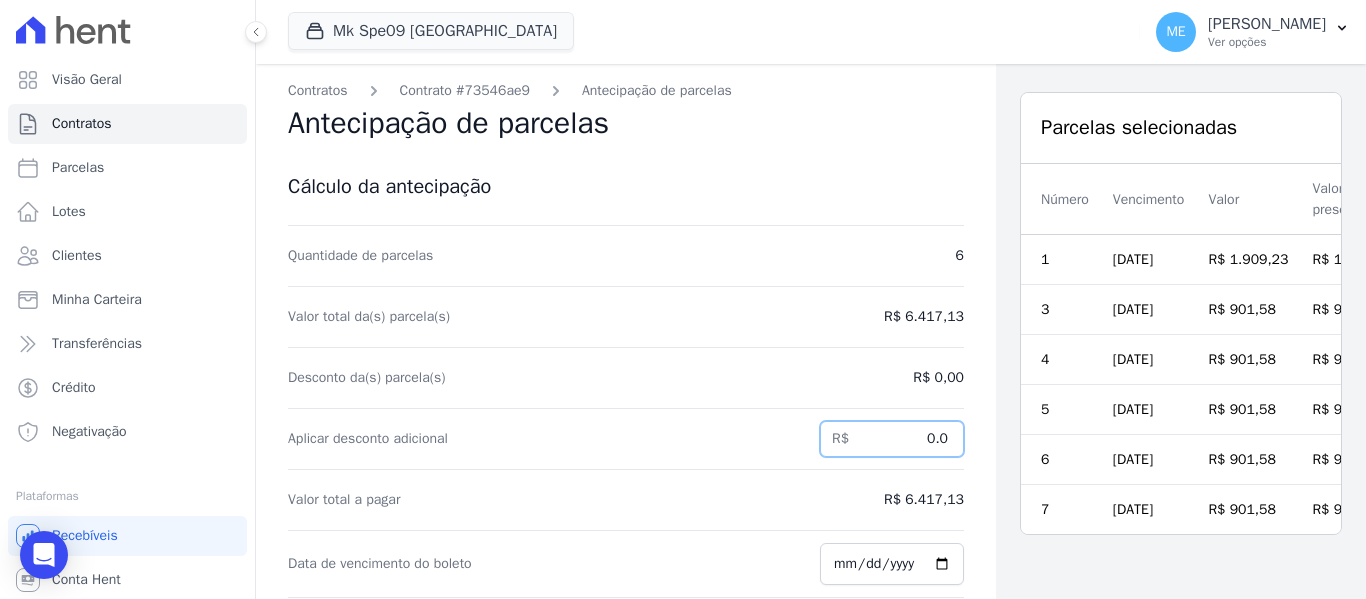 click on "0.0" at bounding box center (892, 439) 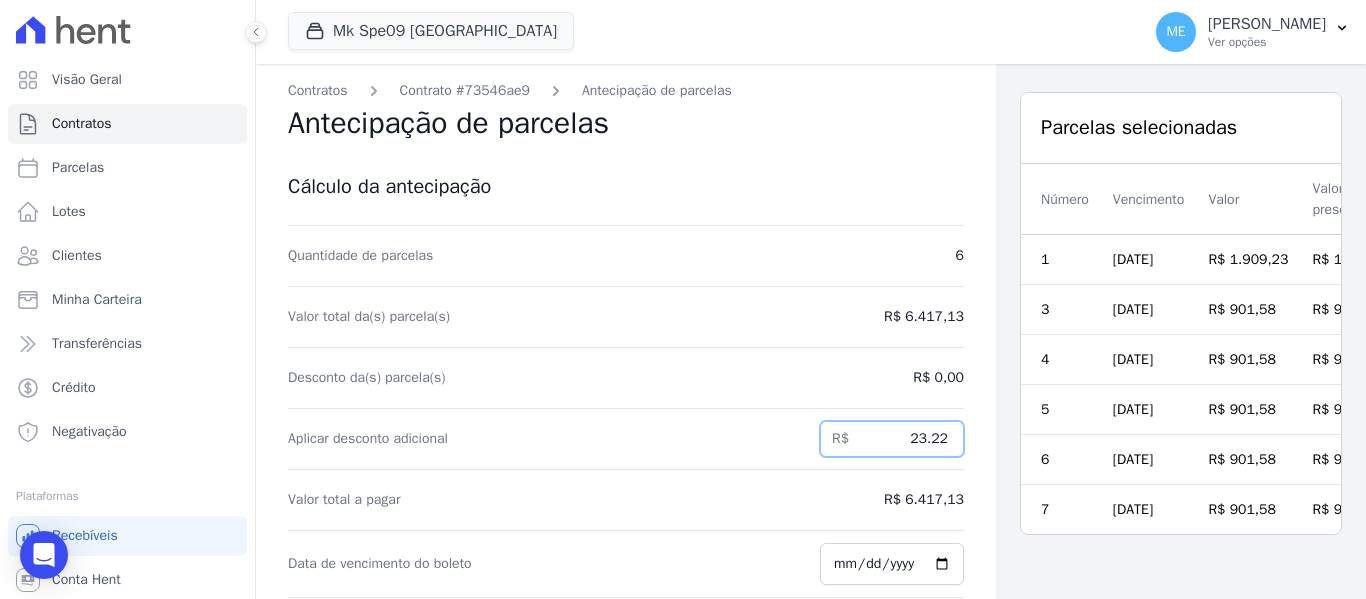 type on "23.22" 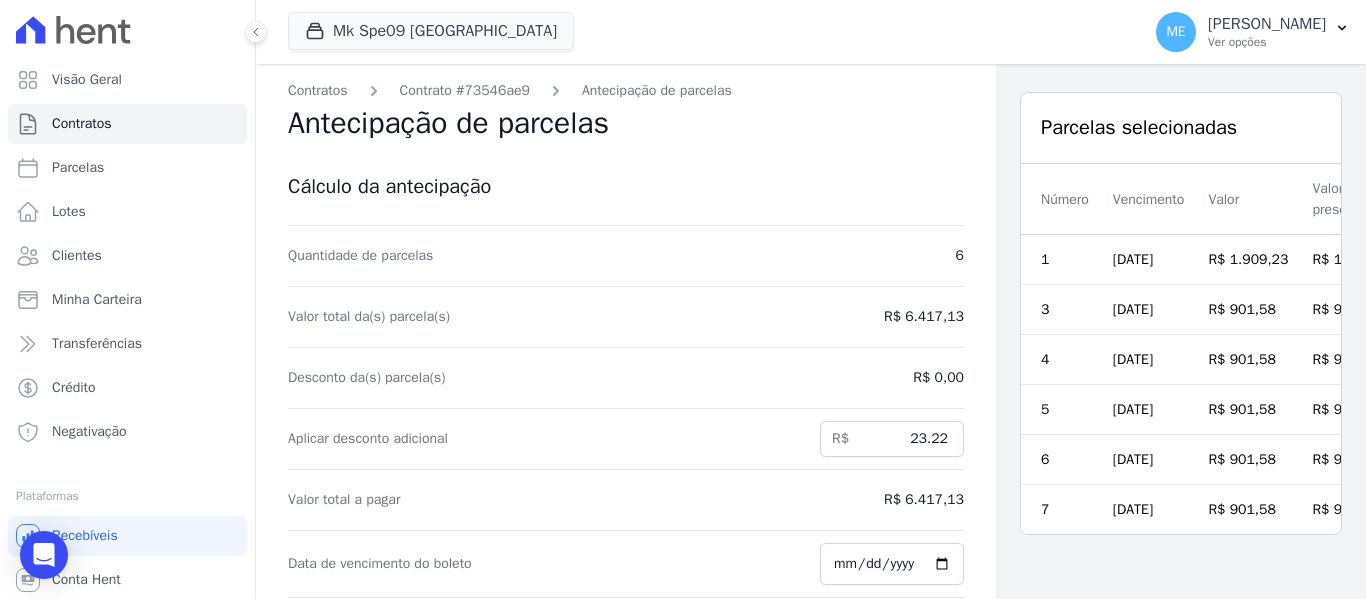 click on "Contratos
Contrato
#73546ae9
Antecipação de parcelas
Antecipação de parcelas
Cálculo da antecipação
Quantidade de parcelas
6
Valor total da(s) parcela(s)
R$ 6.417,13
Desconto da(s) parcela(s)
R$ 0,00
Aplicar desconto adicional
R$
23.22
Valor total a pagar
R$ 6.417,13
Data de vencimento do boleto" at bounding box center [626, 369] 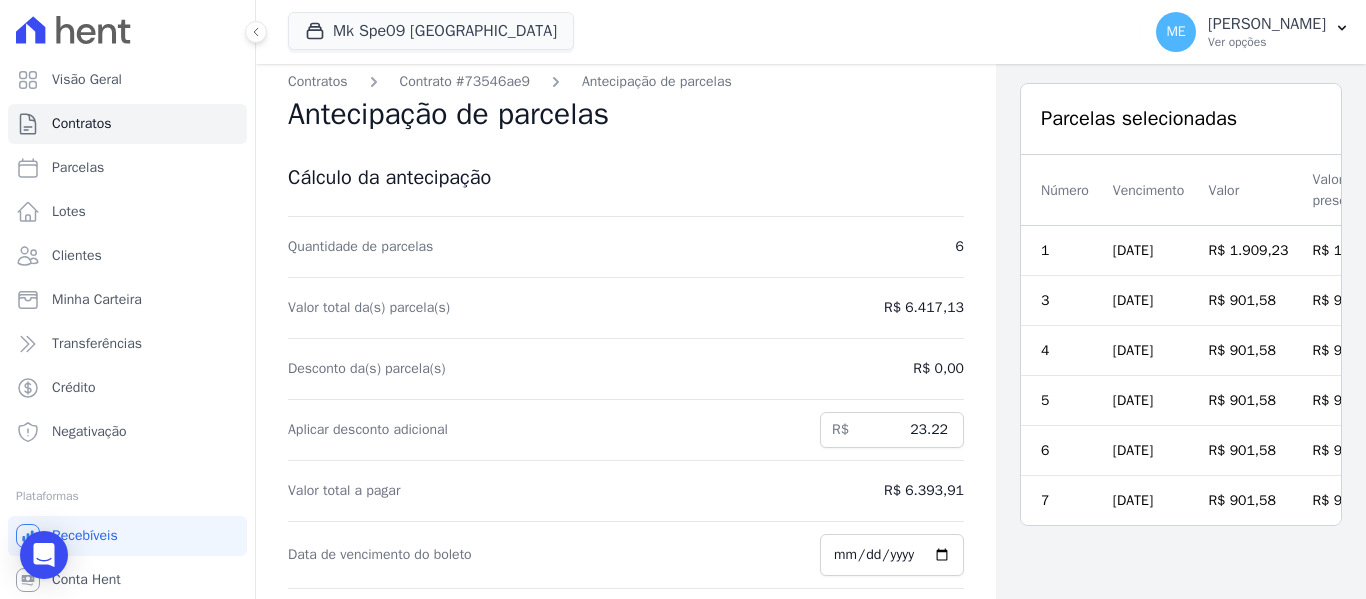 scroll, scrollTop: 11, scrollLeft: 0, axis: vertical 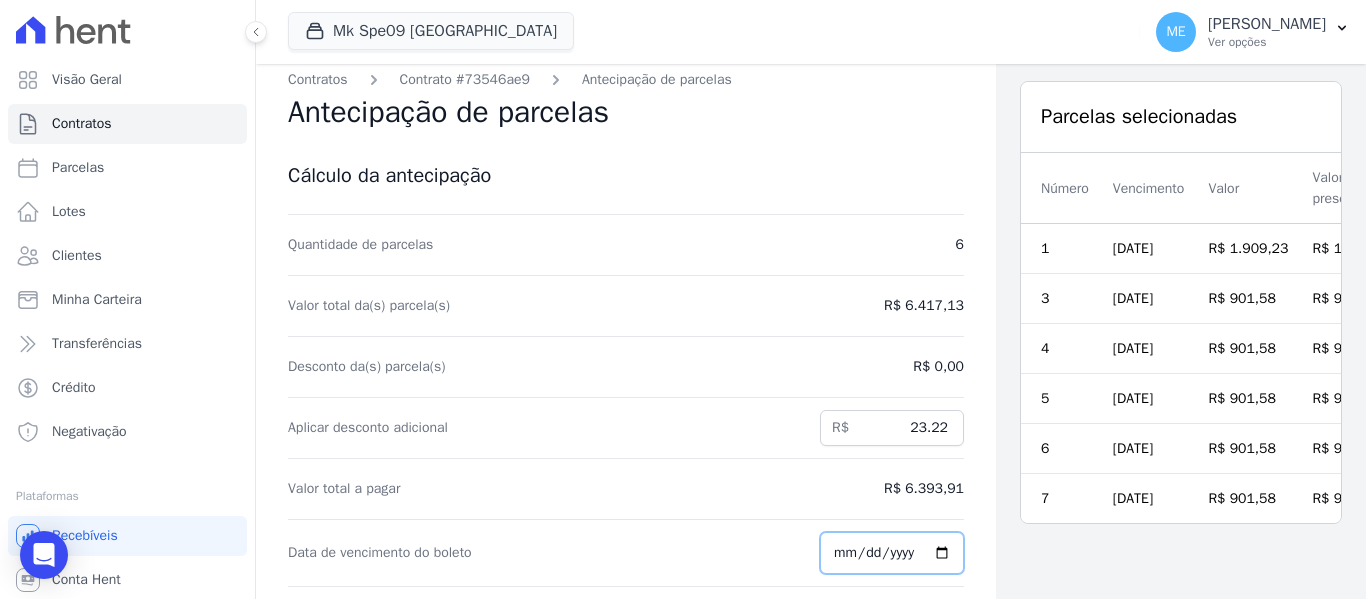 click on "2025-07-14" at bounding box center (892, 553) 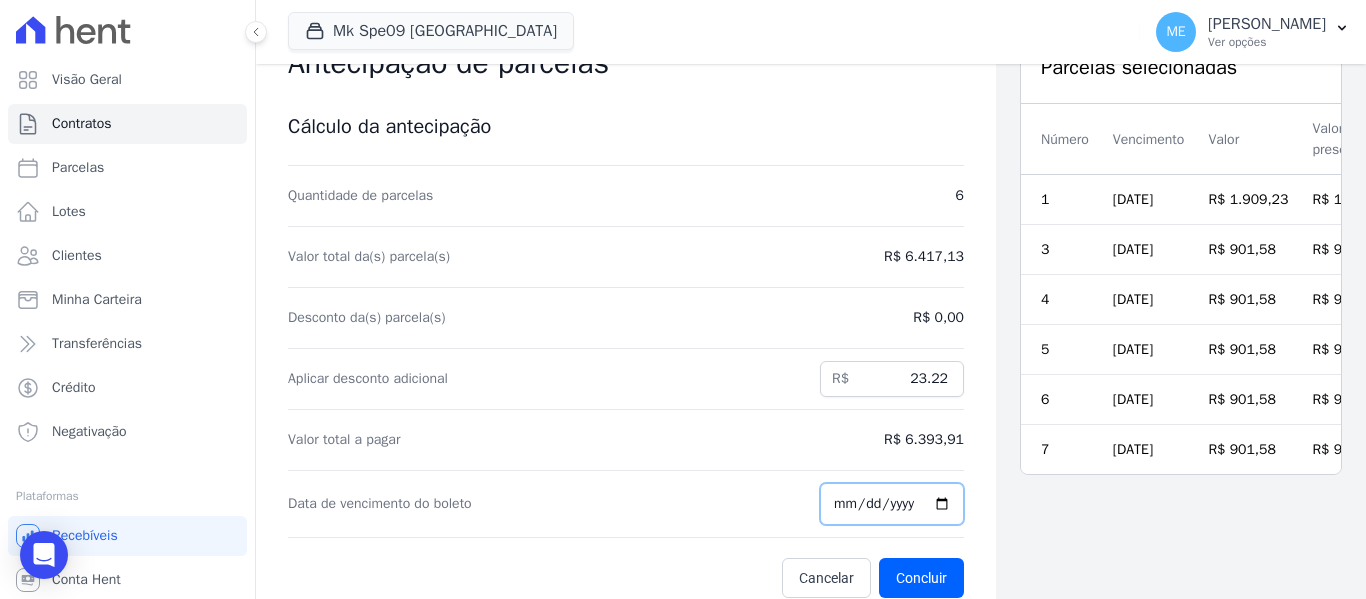 scroll, scrollTop: 64, scrollLeft: 0, axis: vertical 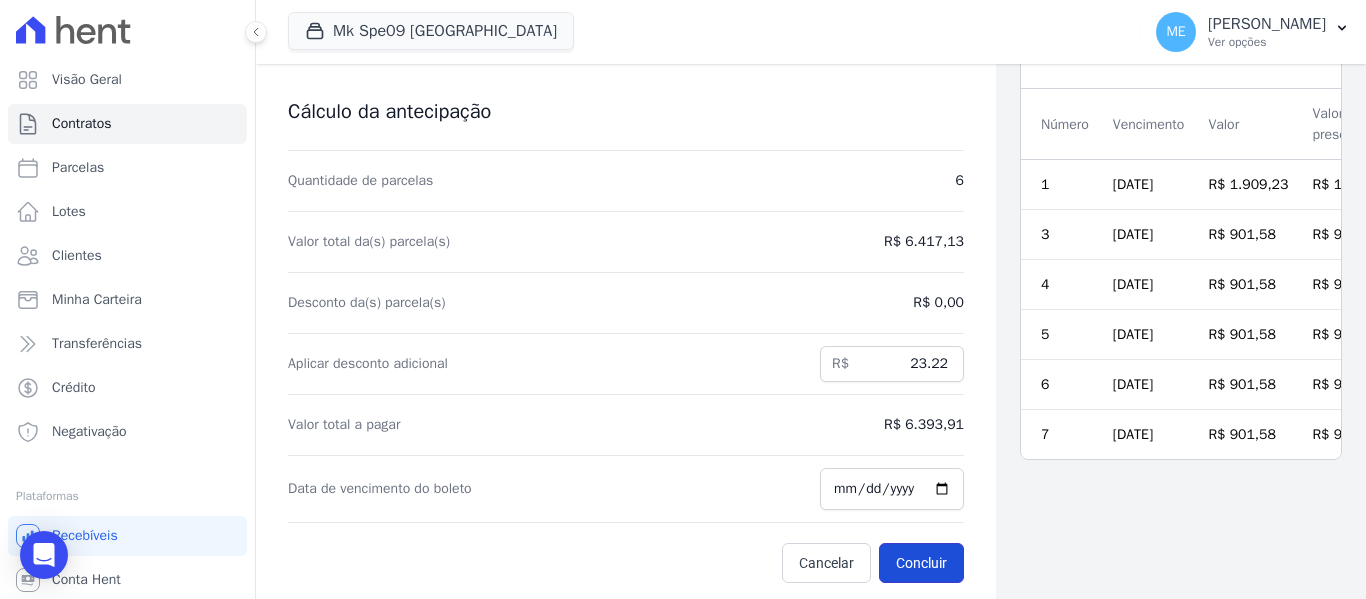 click on "Concluir" at bounding box center [921, 563] 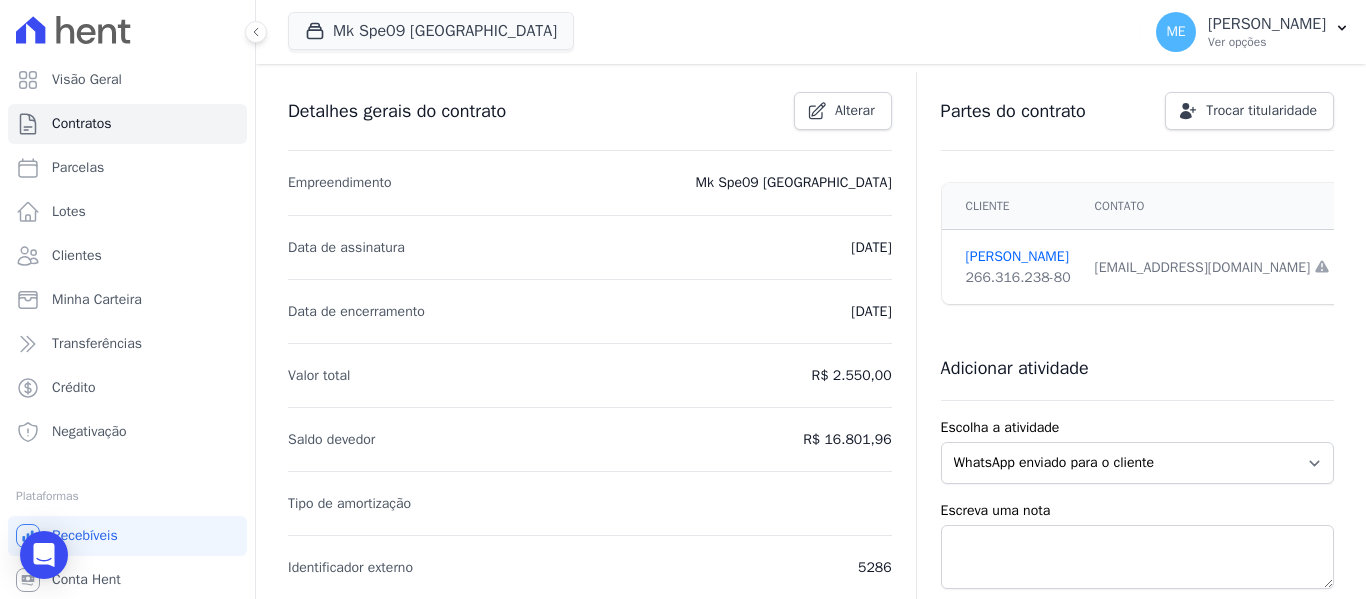scroll, scrollTop: 0, scrollLeft: 0, axis: both 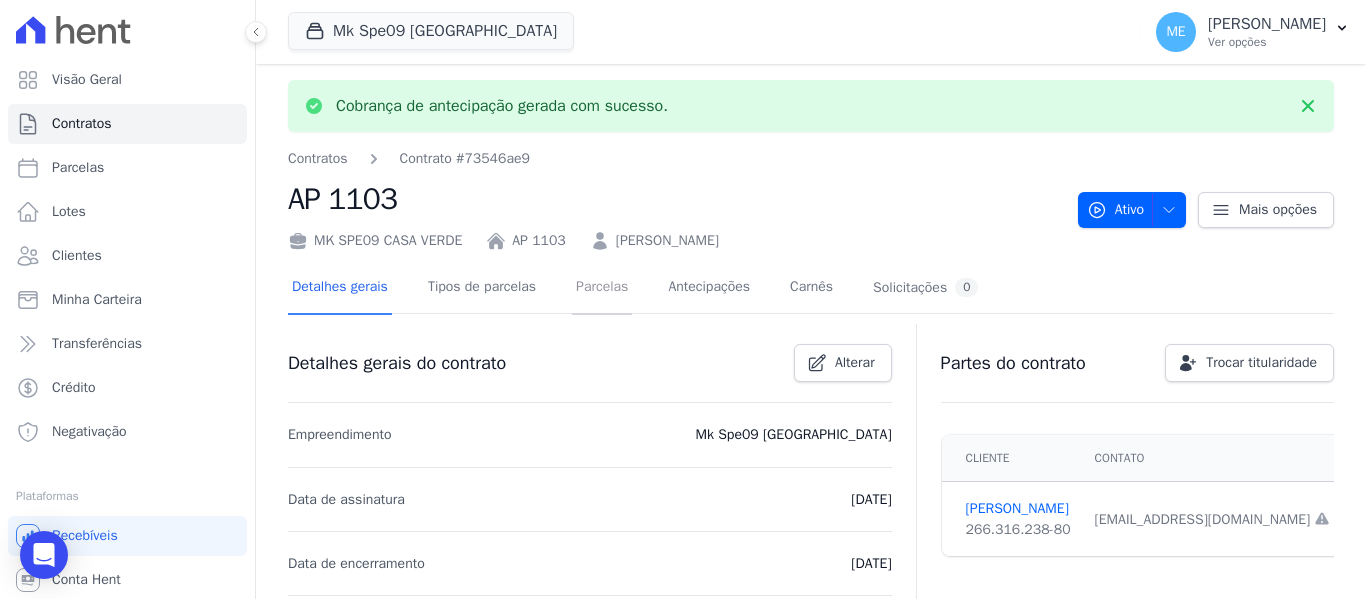 click on "Parcelas" at bounding box center (602, 288) 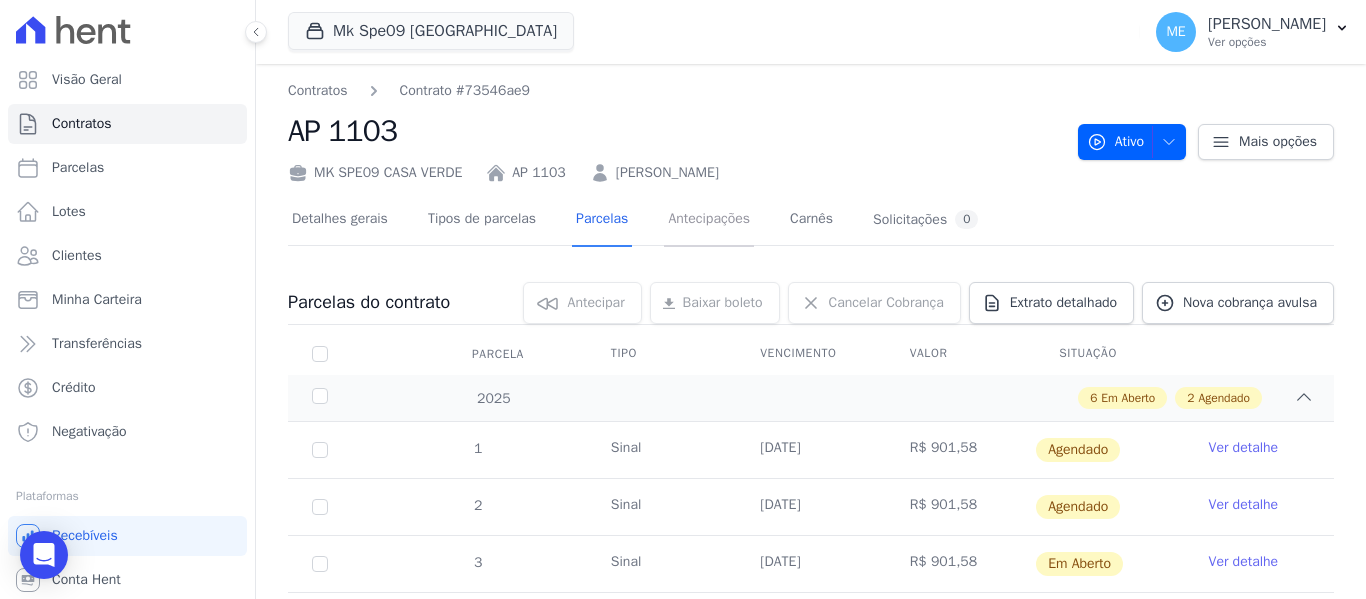click on "Antecipações" at bounding box center [709, 220] 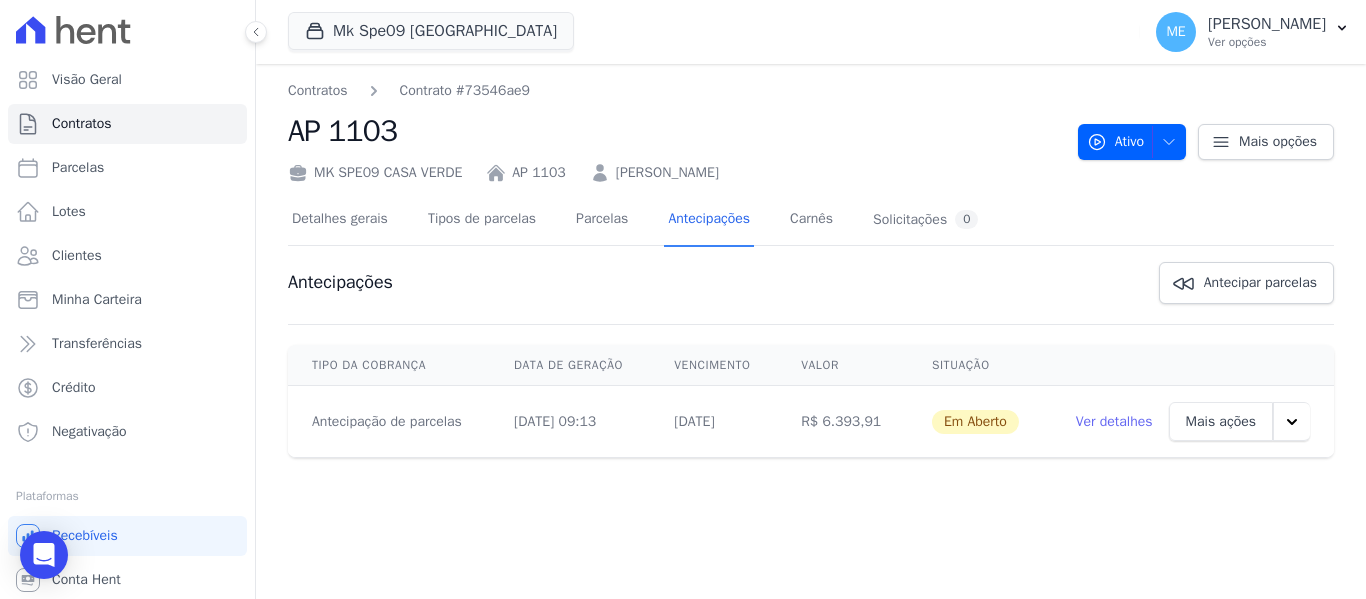 click 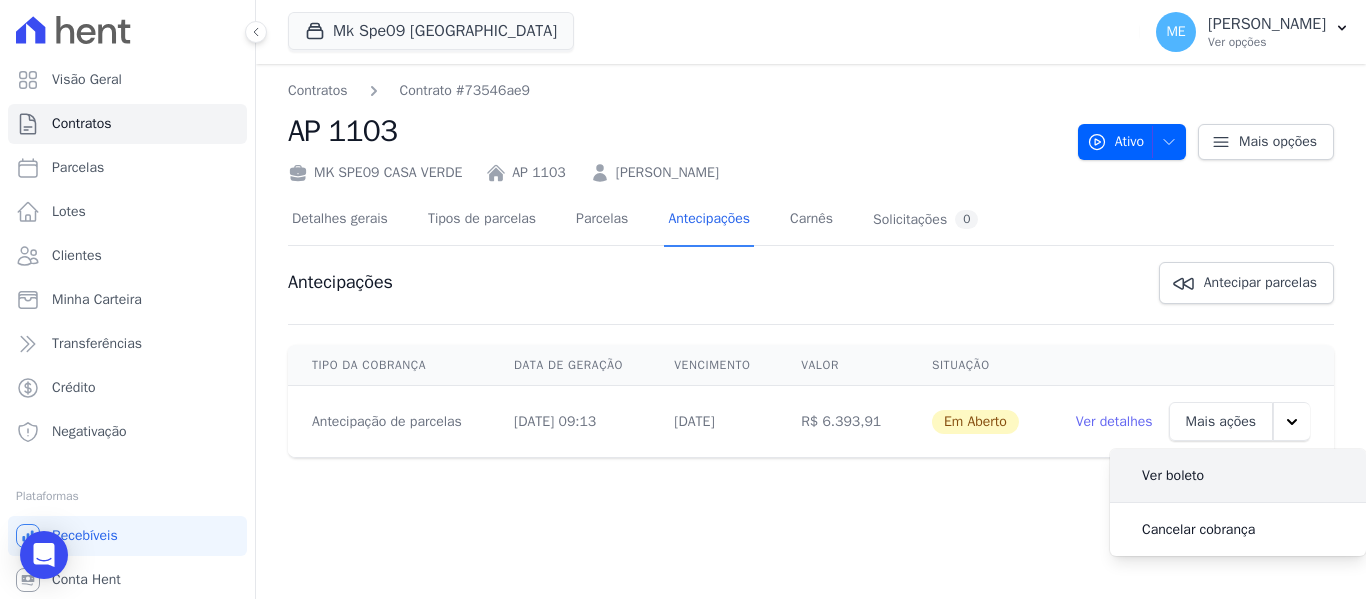 click on "Ver boleto" at bounding box center (1173, 475) 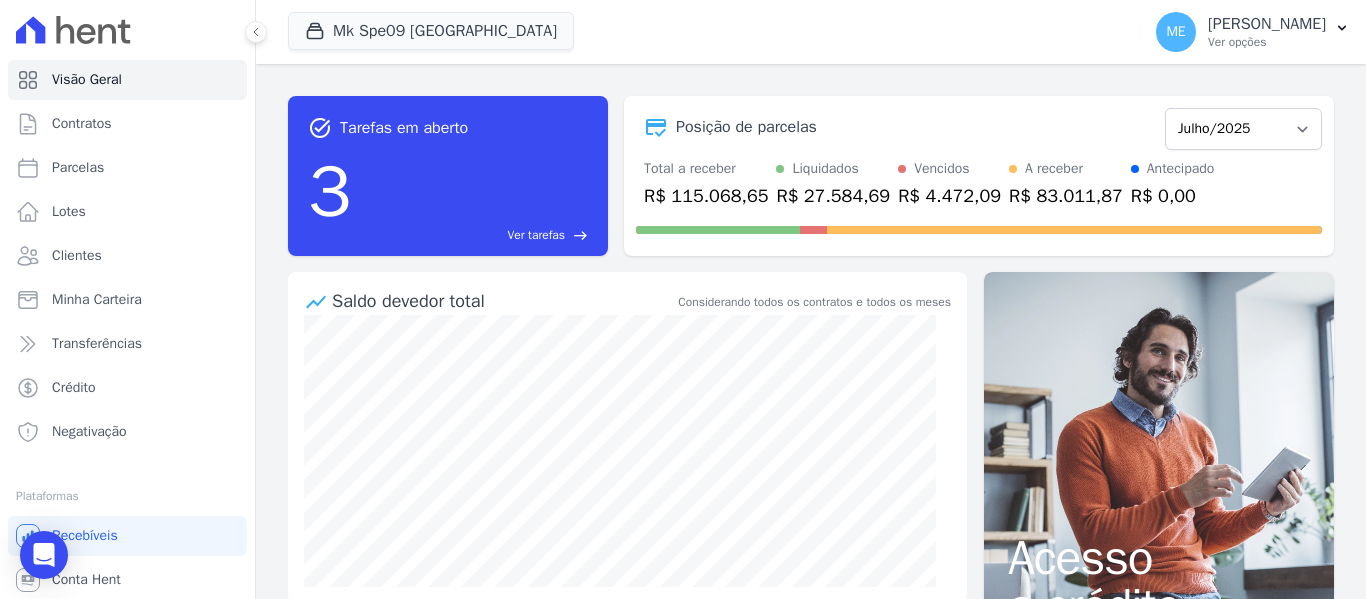 scroll, scrollTop: 0, scrollLeft: 0, axis: both 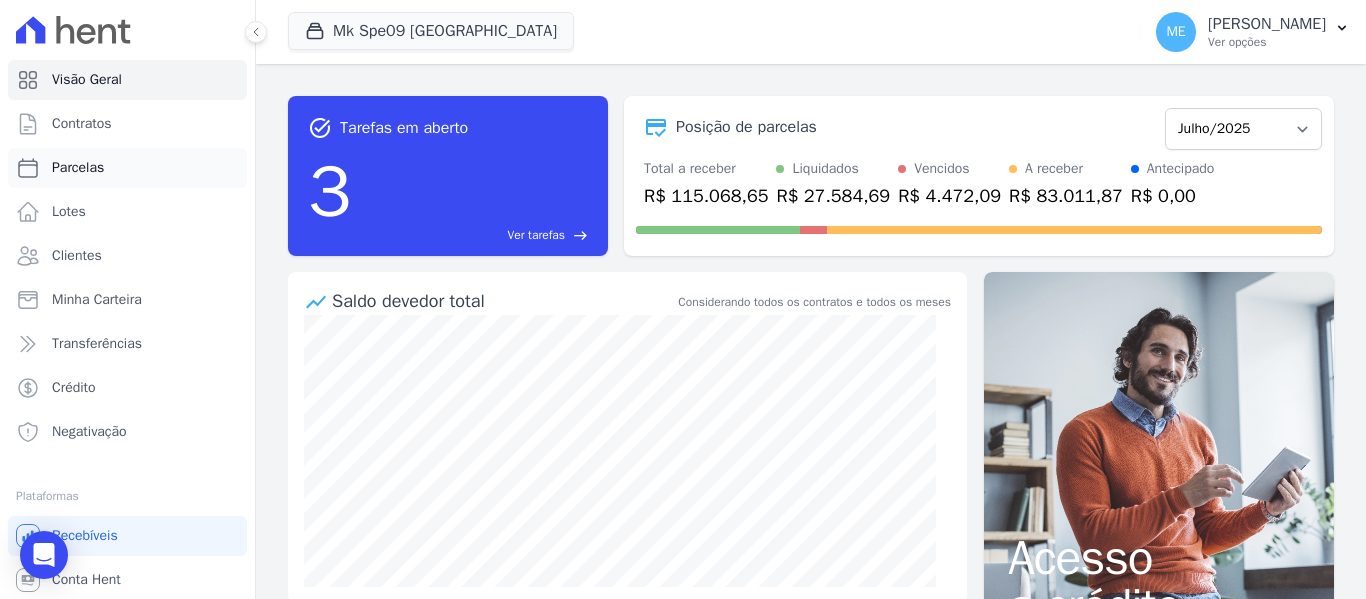 click on "Parcelas" at bounding box center [78, 168] 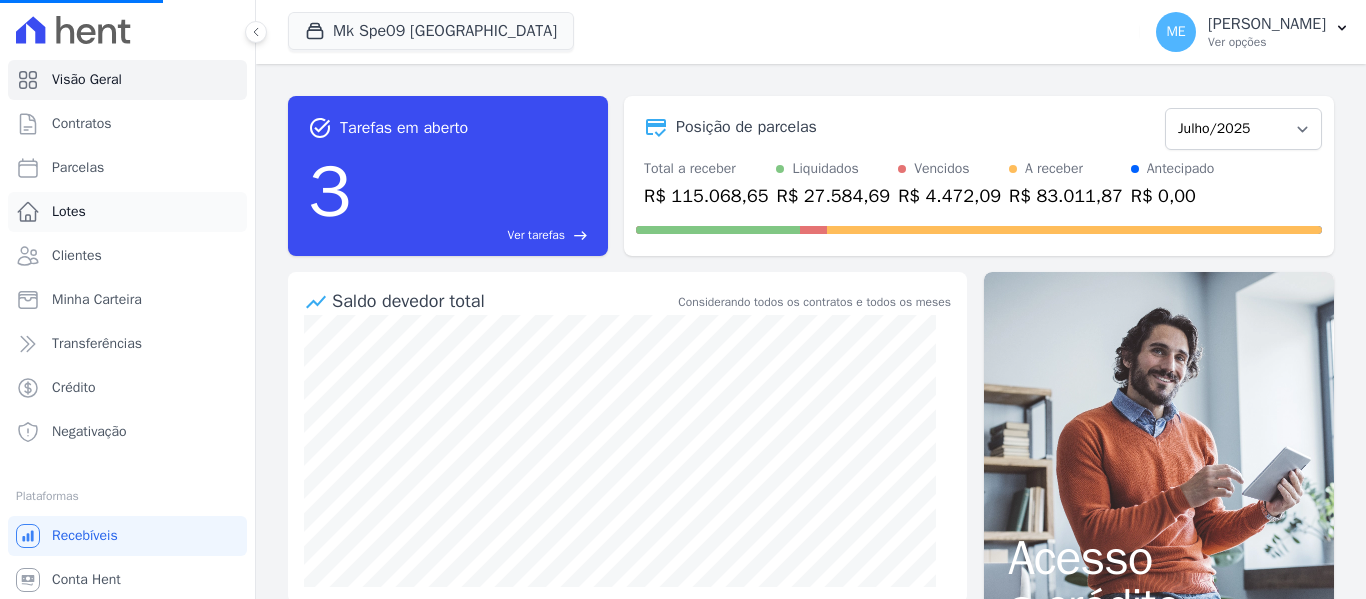 select 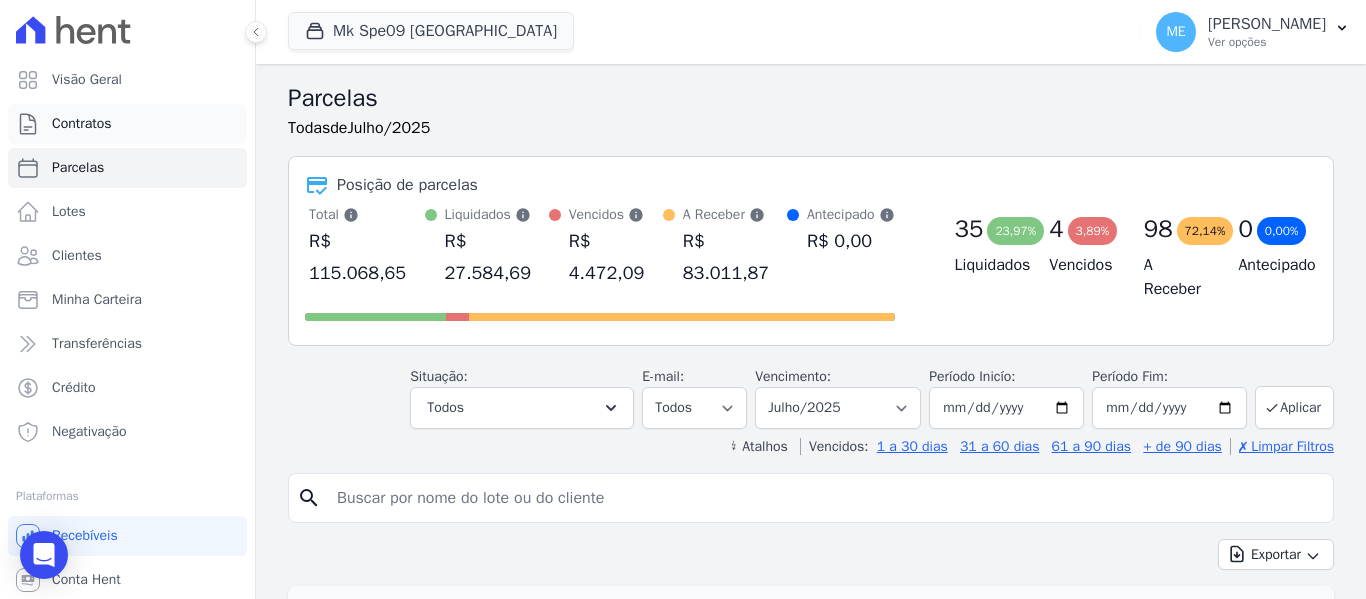 click on "Contratos" at bounding box center (82, 124) 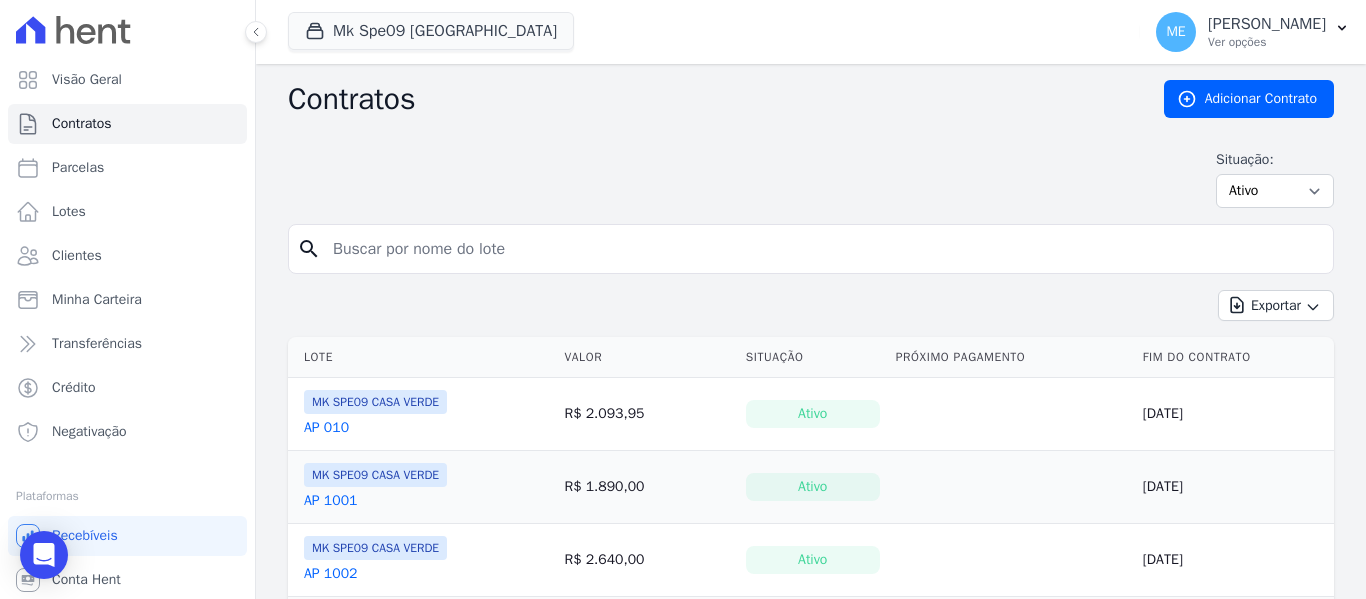 click at bounding box center [823, 249] 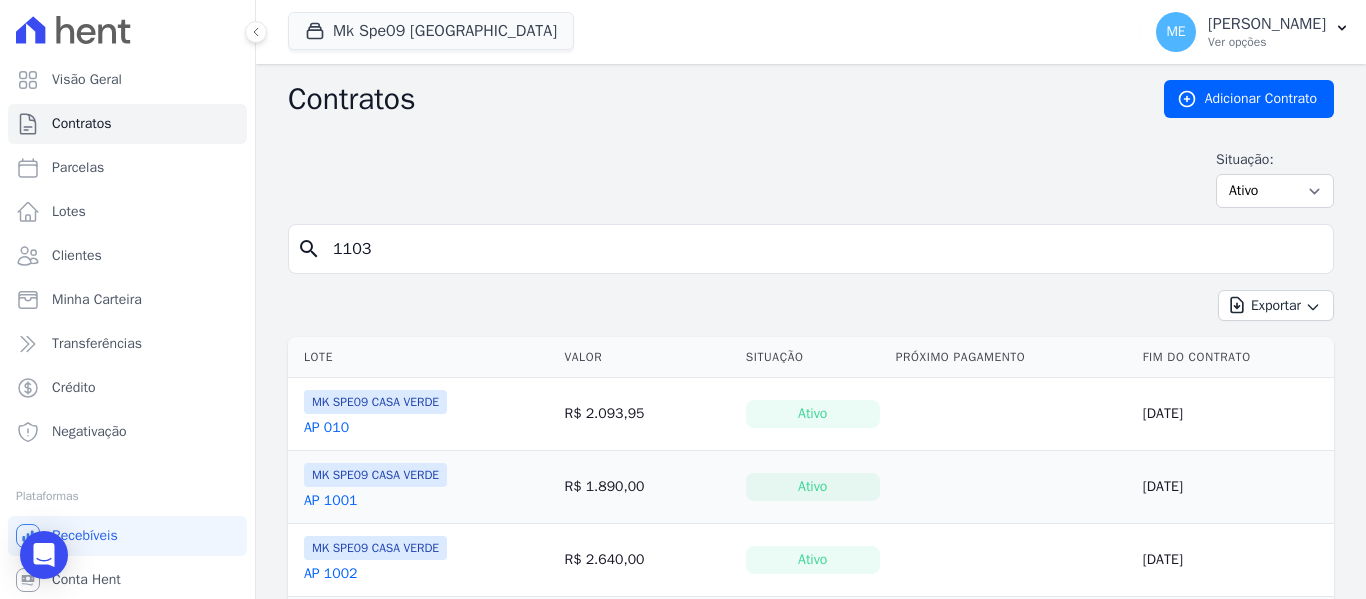 type on "1103" 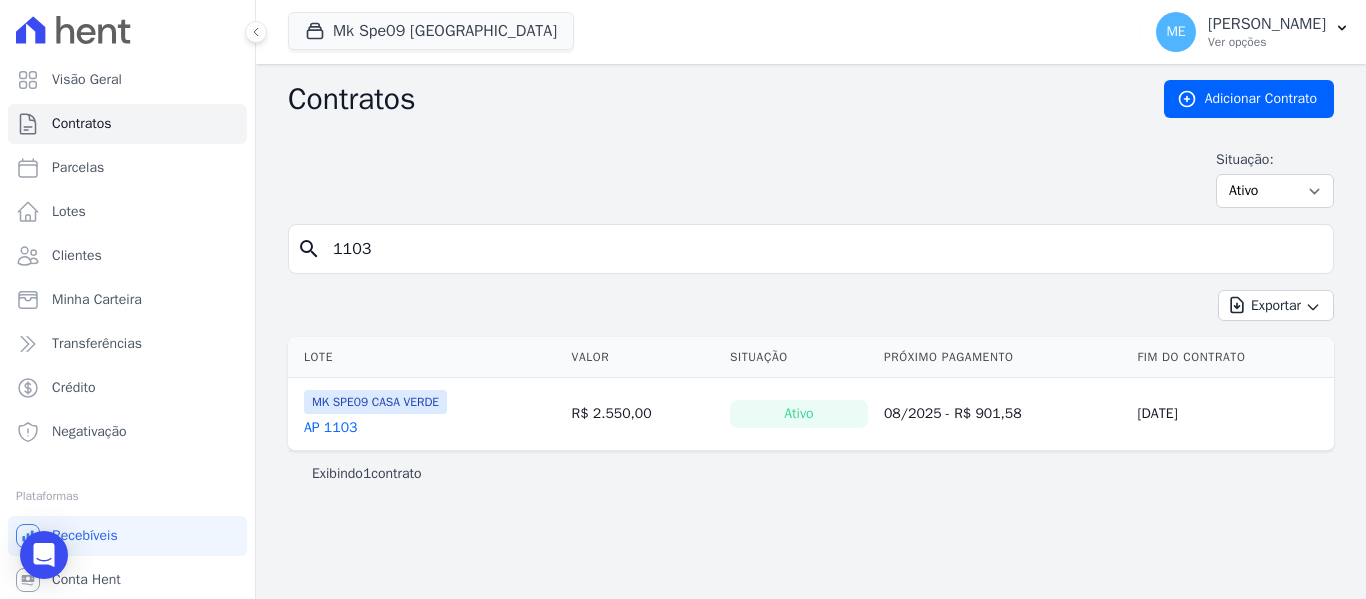 click on "AP 1103" at bounding box center (330, 428) 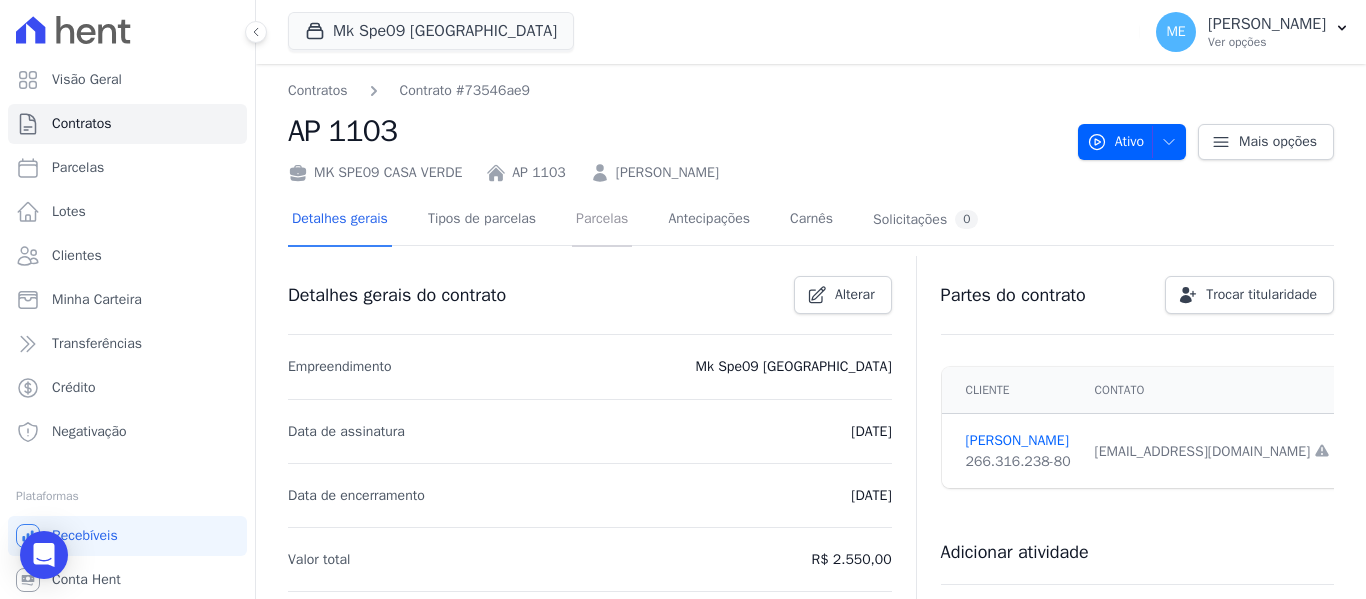 click on "Parcelas" at bounding box center [602, 220] 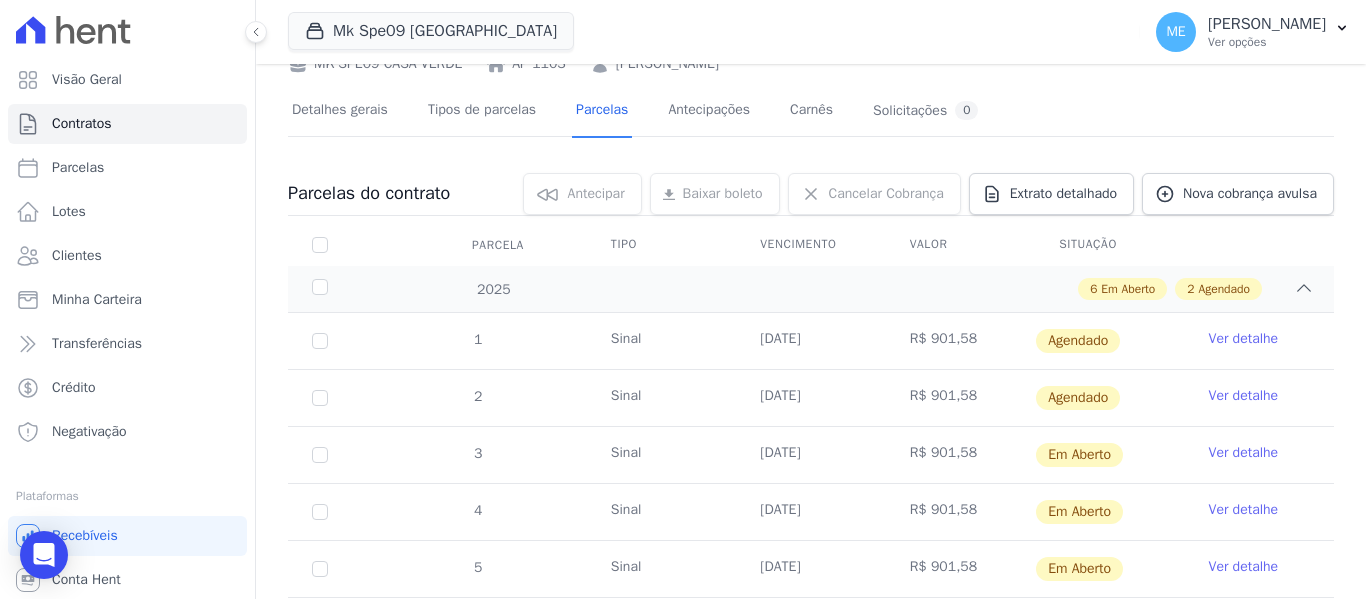 scroll, scrollTop: 0, scrollLeft: 0, axis: both 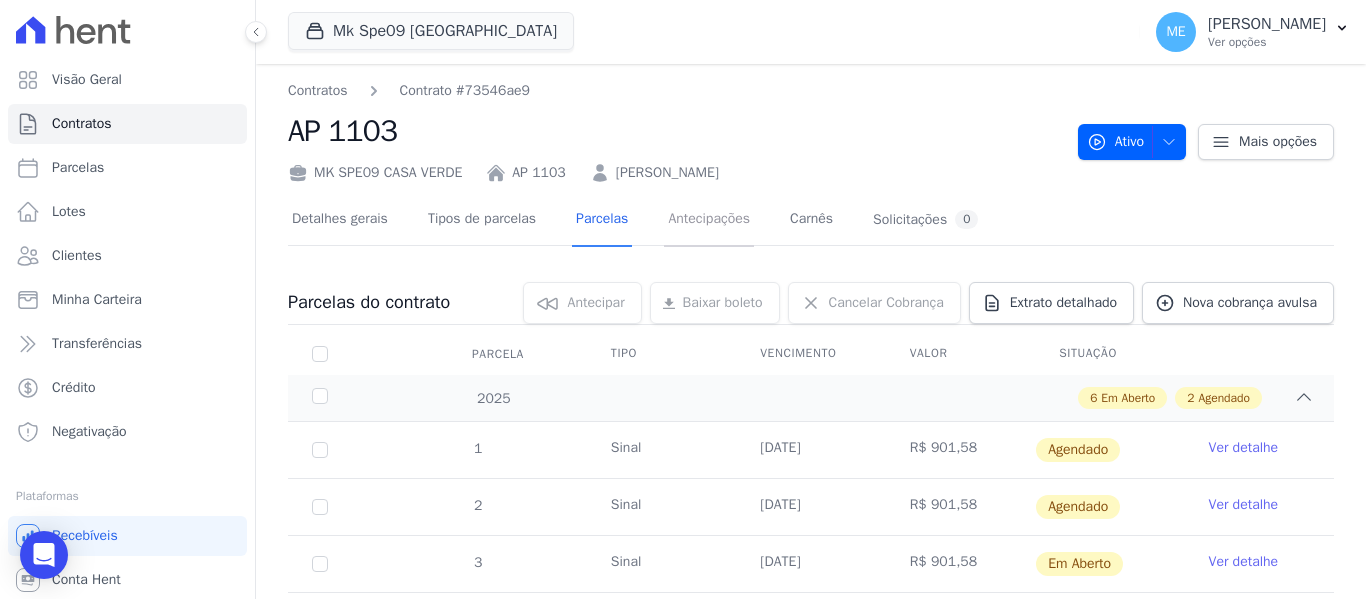click on "Antecipações" at bounding box center [709, 220] 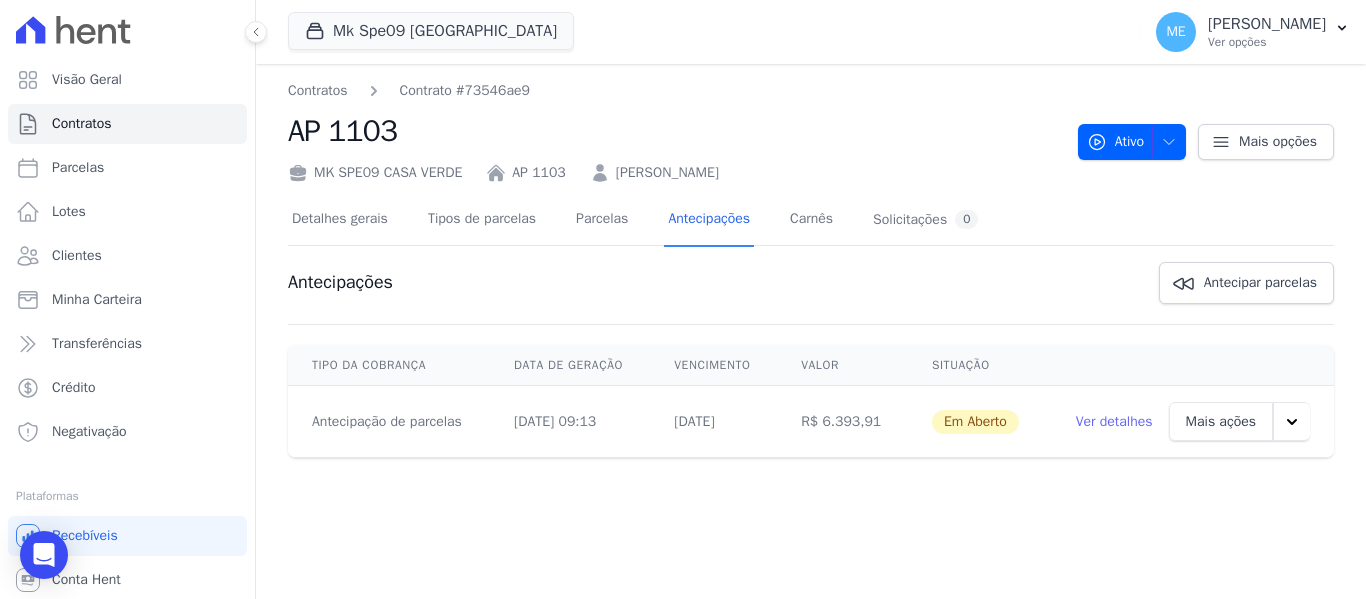 click 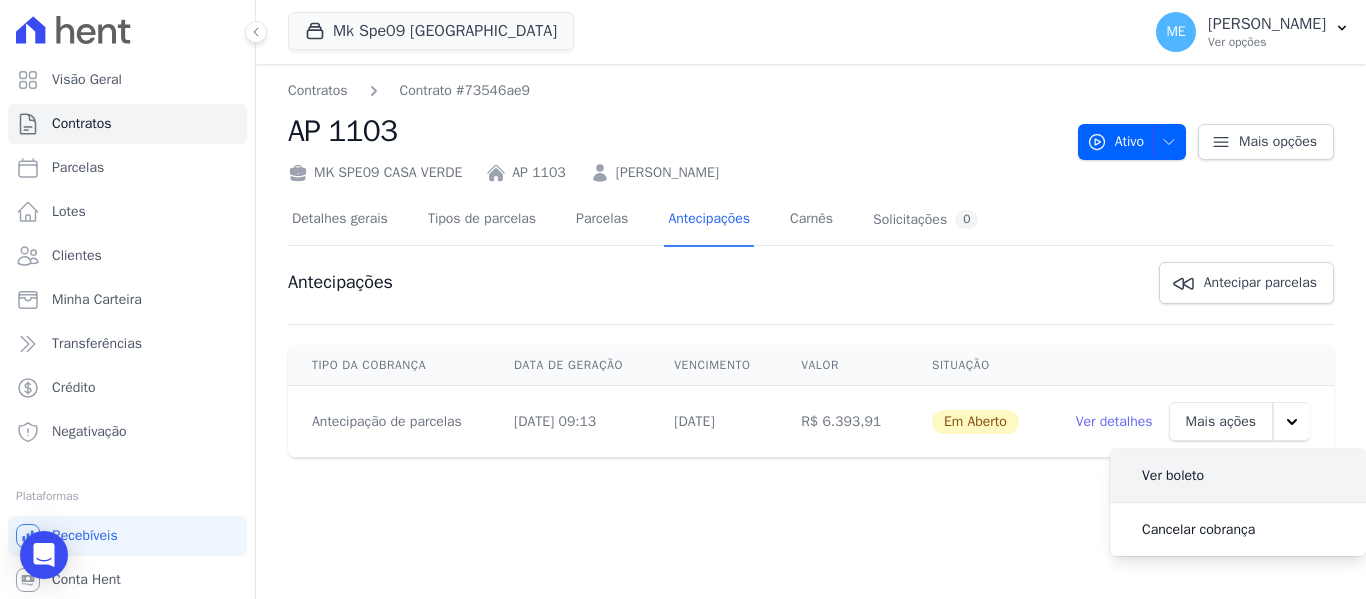 click on "Ver boleto" at bounding box center (1173, 475) 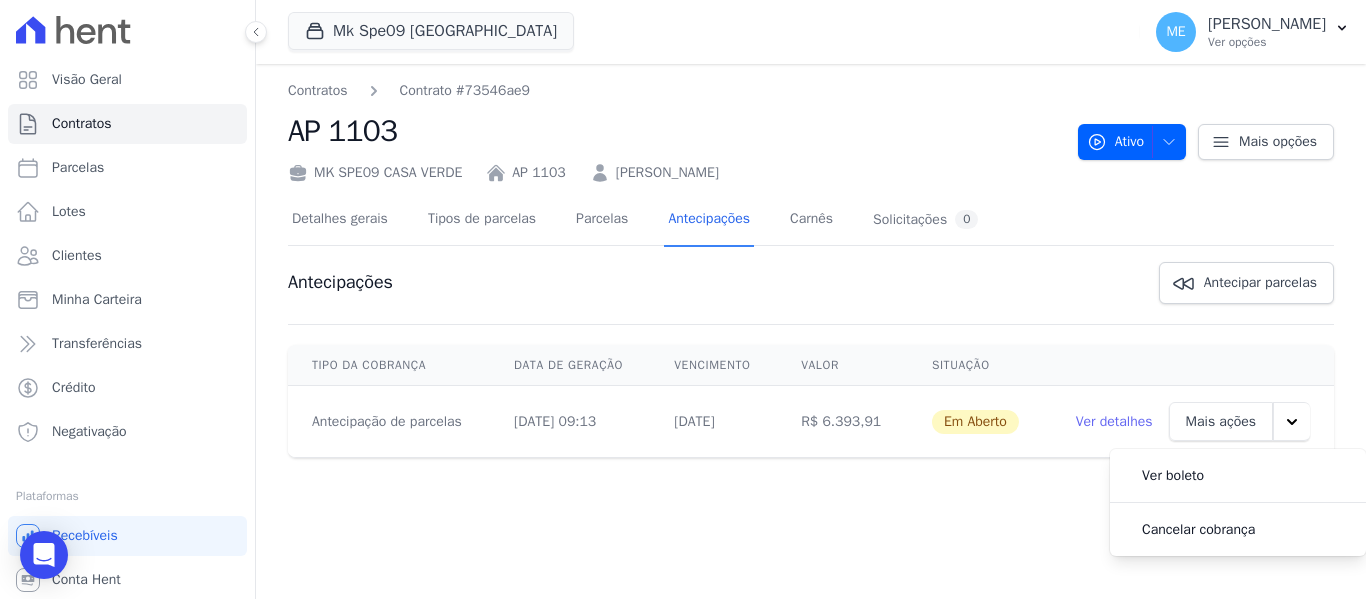 click on "Detalhes gerais
Tipos de parcelas
Parcelas
Antecipações
Carnês
Solicitações
0
Antecipações
Antecipar parcelas
Tipo da cobrança
Data de geração
Vencimento
Valor
Situação
Ver detalhes" at bounding box center (811, 342) 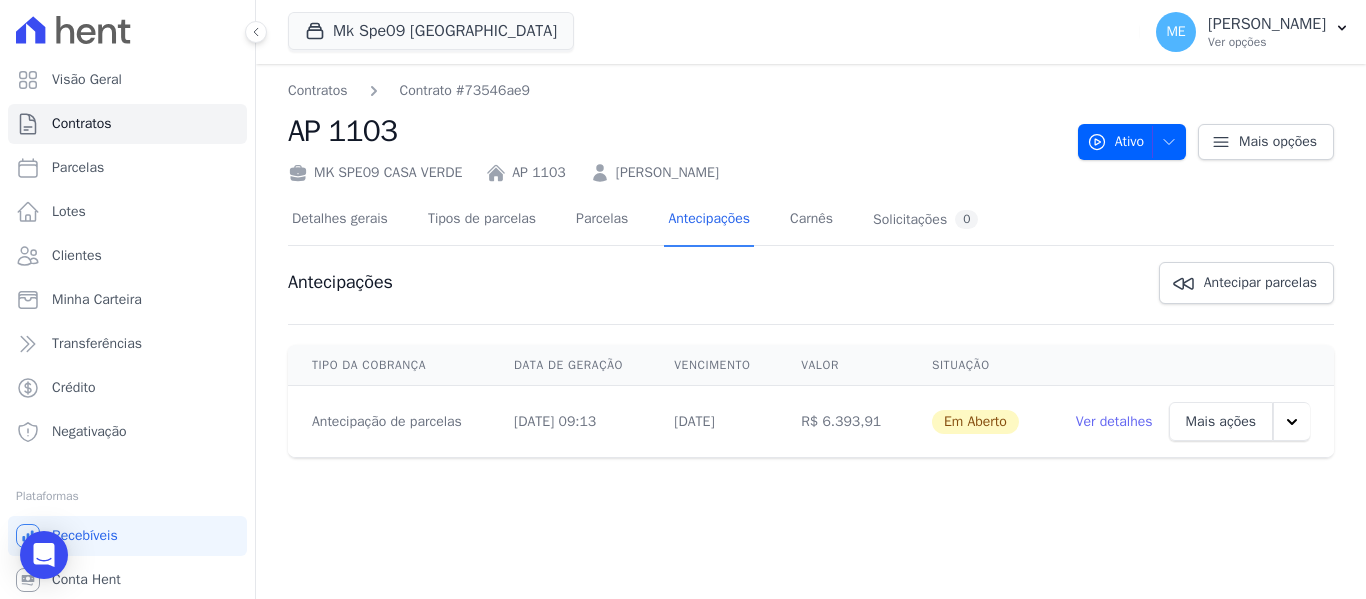click on "Ver detalhes" at bounding box center [1114, 422] 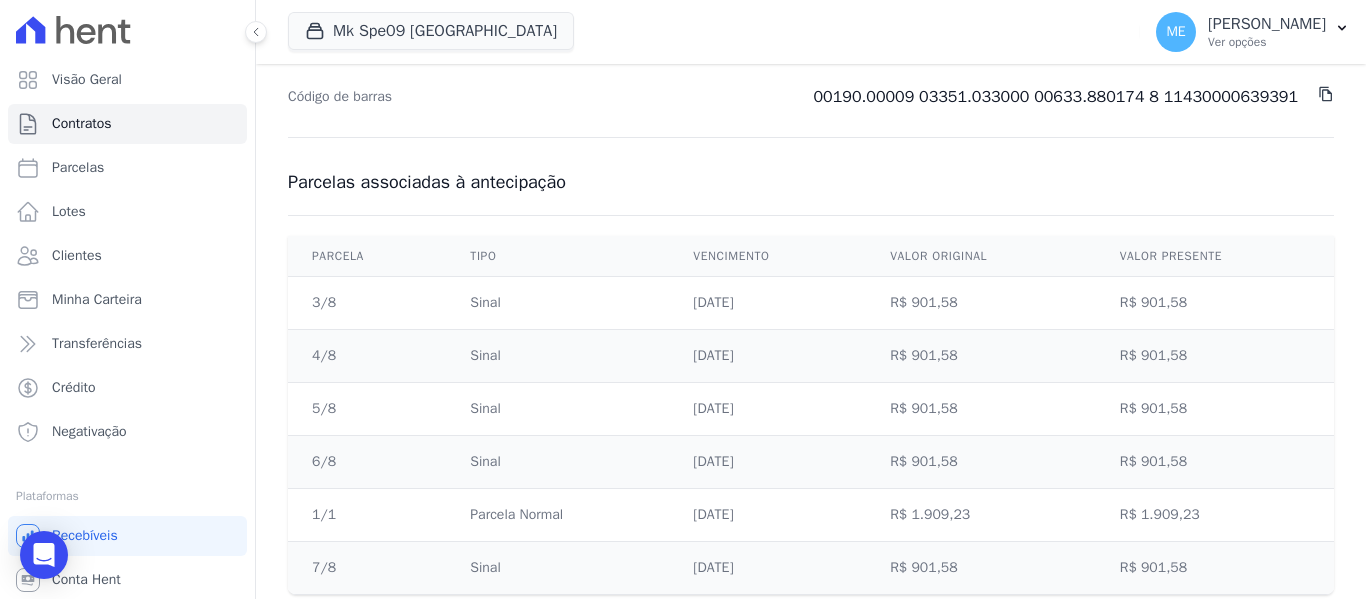 scroll, scrollTop: 441, scrollLeft: 0, axis: vertical 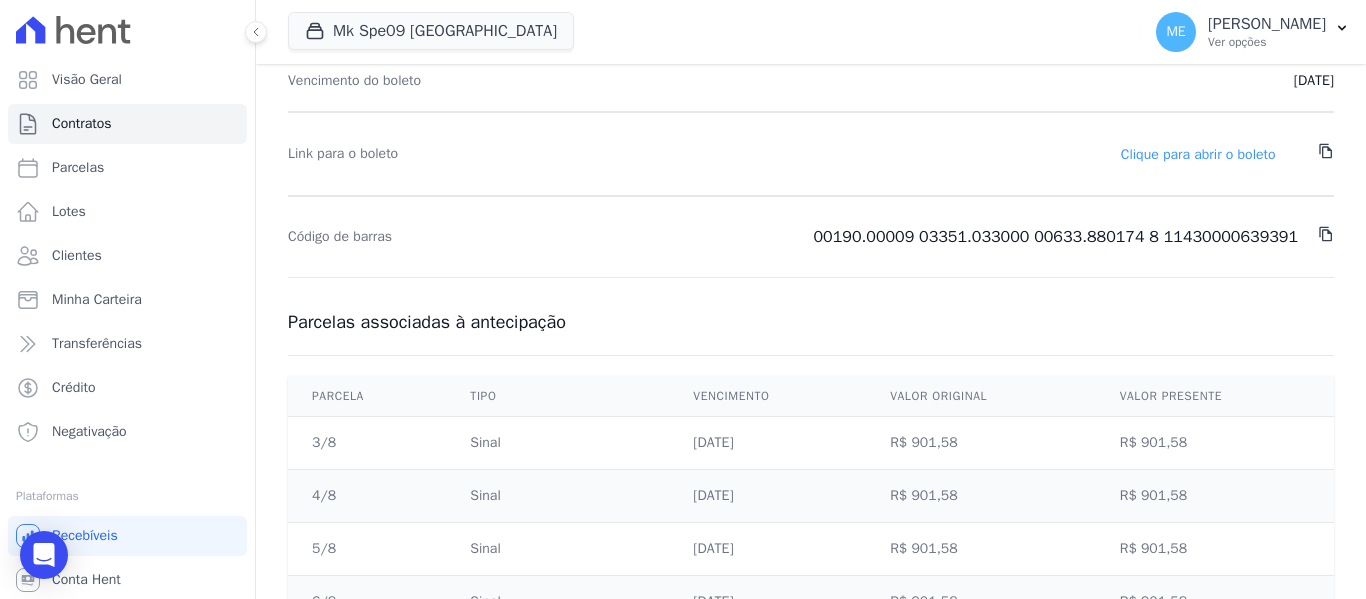 click on "Clique para abrir o boleto" at bounding box center (1198, 154) 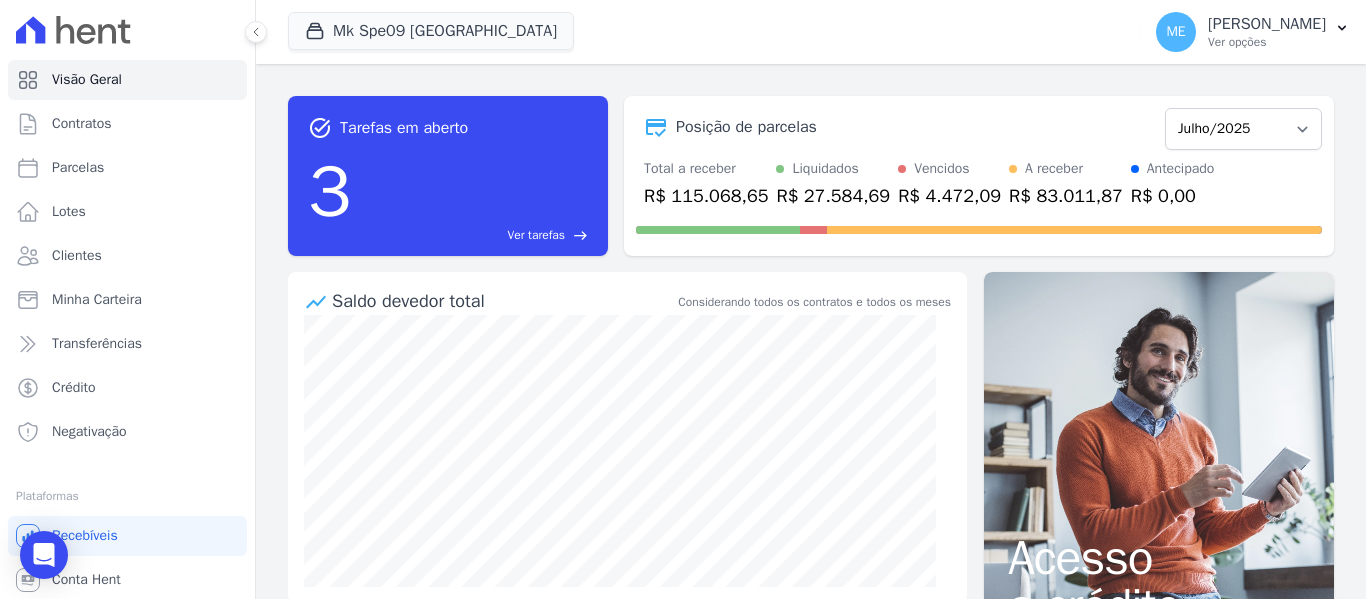 scroll, scrollTop: 0, scrollLeft: 0, axis: both 